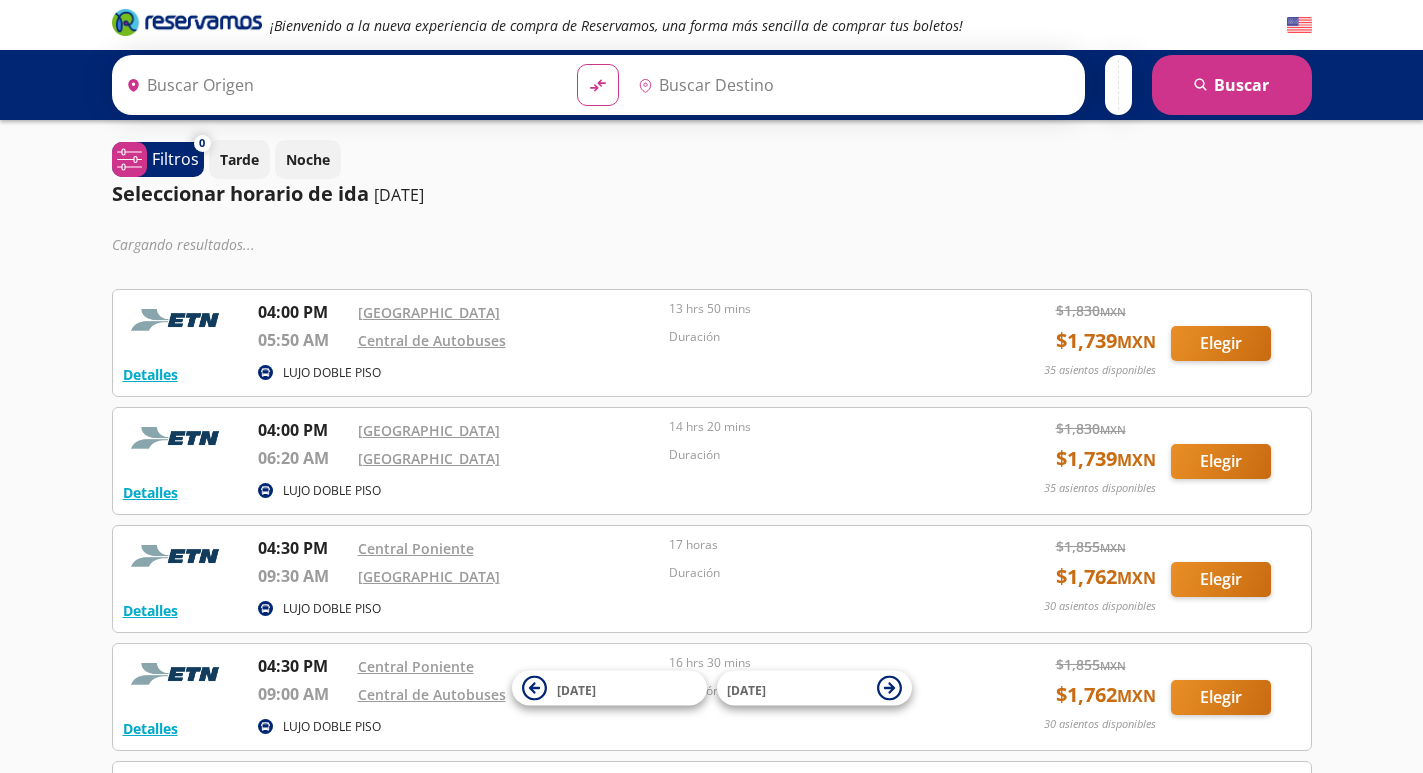 scroll, scrollTop: 0, scrollLeft: 0, axis: both 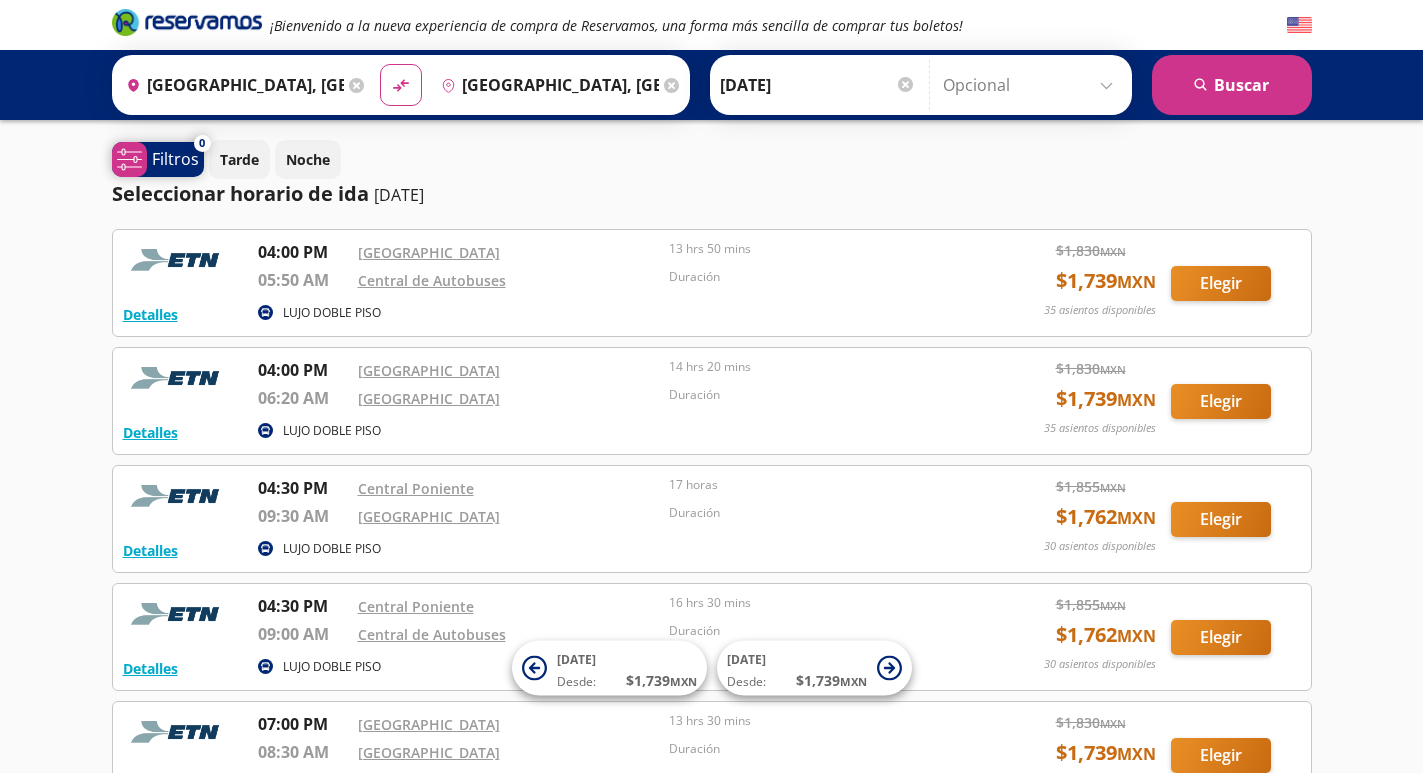 click on "Filtros" at bounding box center (175, 159) 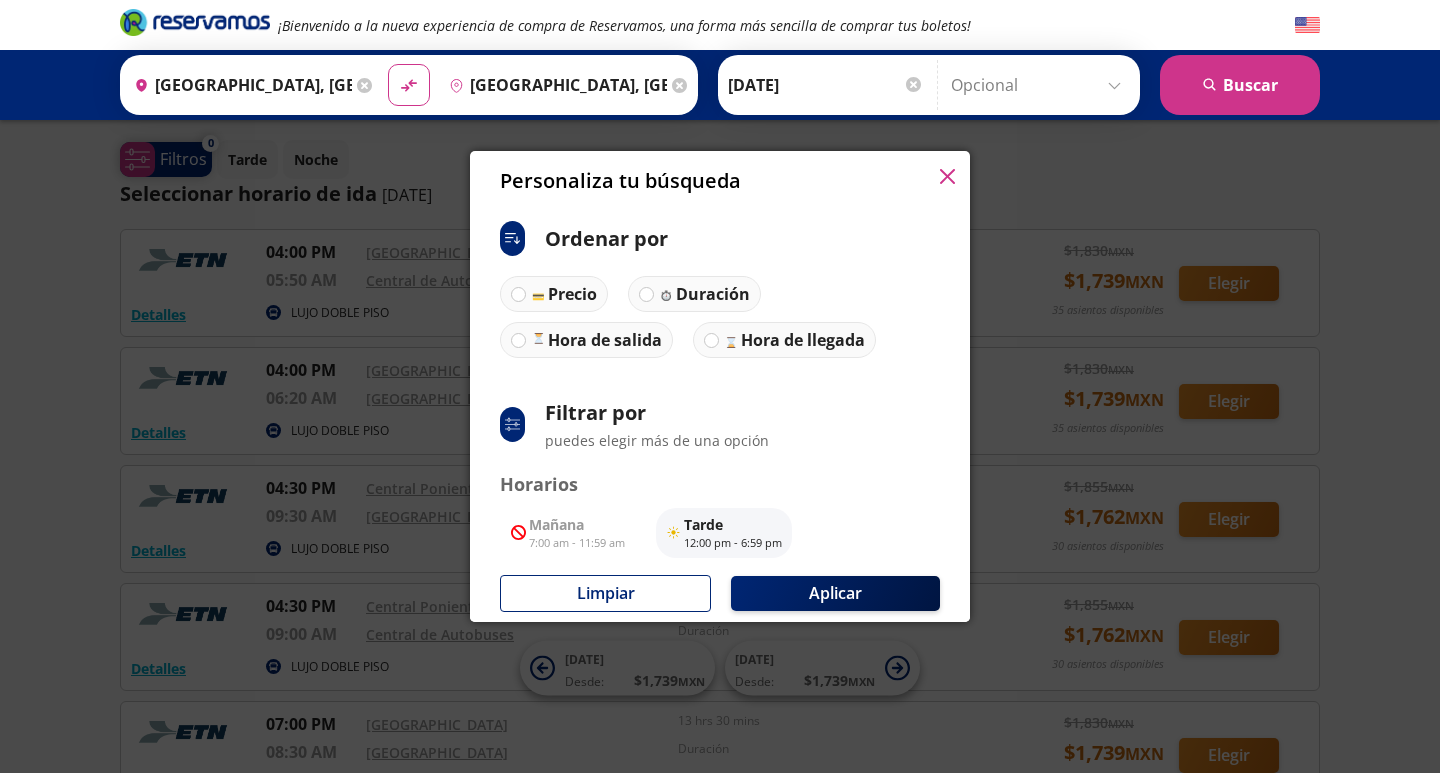 click on "Personaliza tu búsqueda ci:sort-ascending Ordenar por Precio Duración Hora de salida Hora de llegada system-uicons:filtering Filtrar por puedes elegir más de una opción Horarios icomoon-free:blocked Mañana 7:00 am - 11:59 am Tarde 12:00 pm - 6:59 pm Noche 7:00 pm - 11:59 pm icomoon-free:blocked Madrugada 12:00 am - 6:59 am * Filtros con este ícono icomoon-free:blocked no están disponibles en esta ruta Limpiar Aplicar" at bounding box center [720, 386] 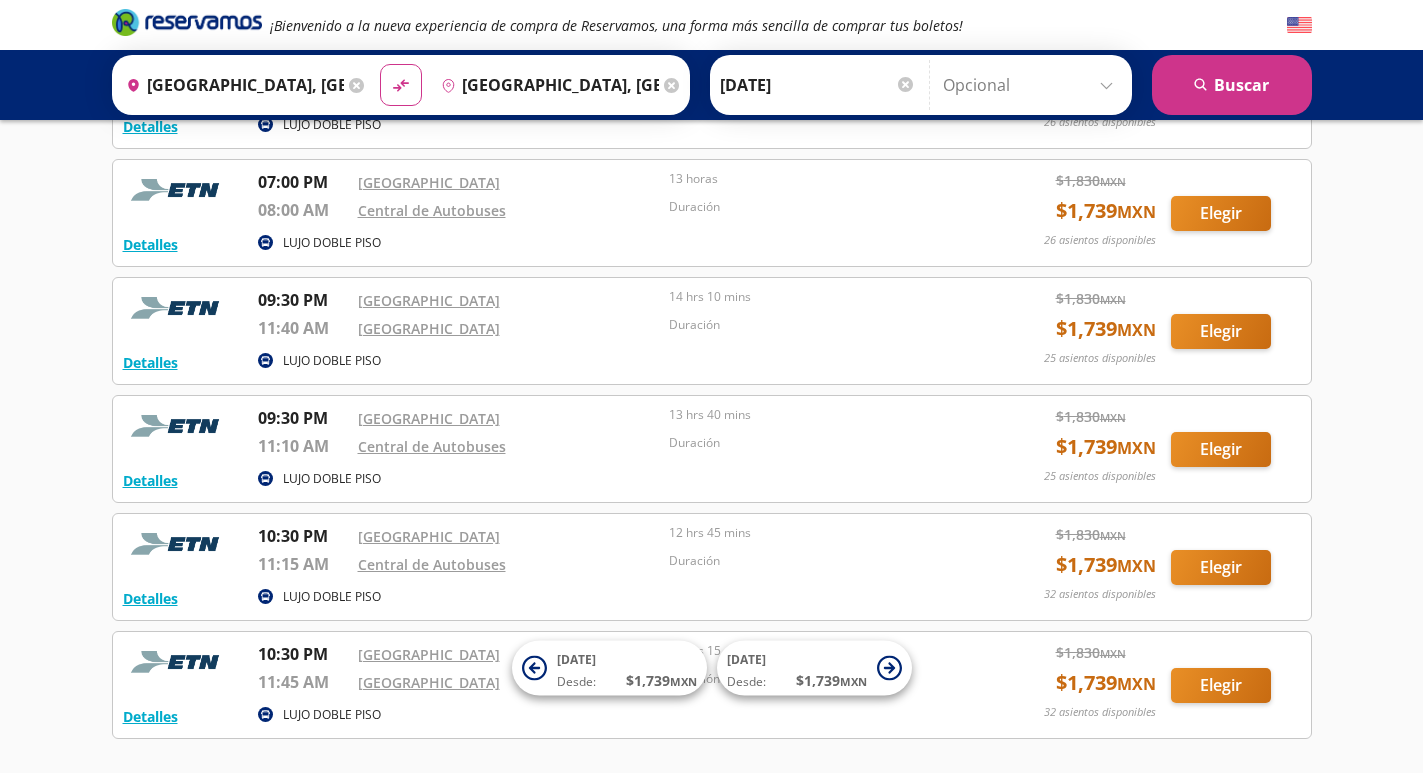 scroll, scrollTop: 700, scrollLeft: 0, axis: vertical 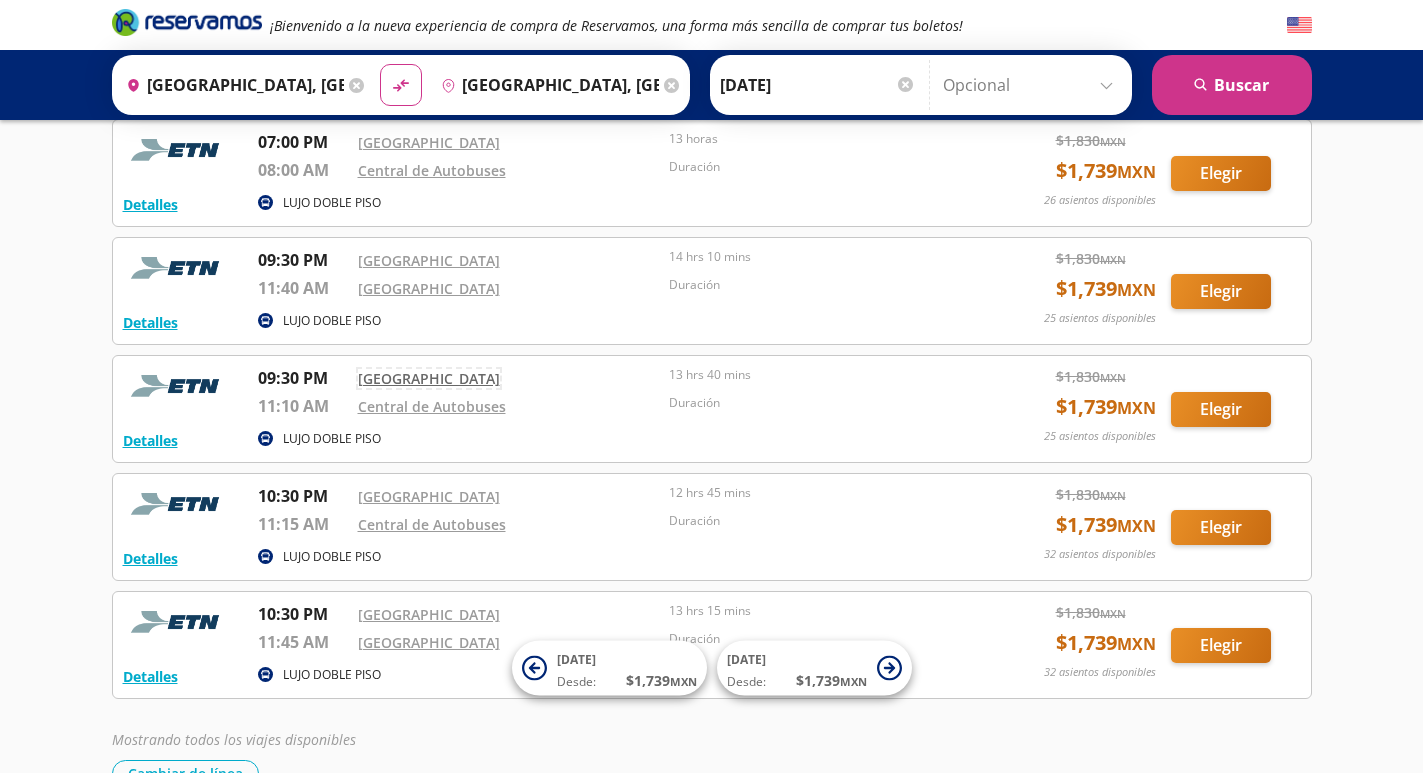 click on "[GEOGRAPHIC_DATA]" at bounding box center (429, 378) 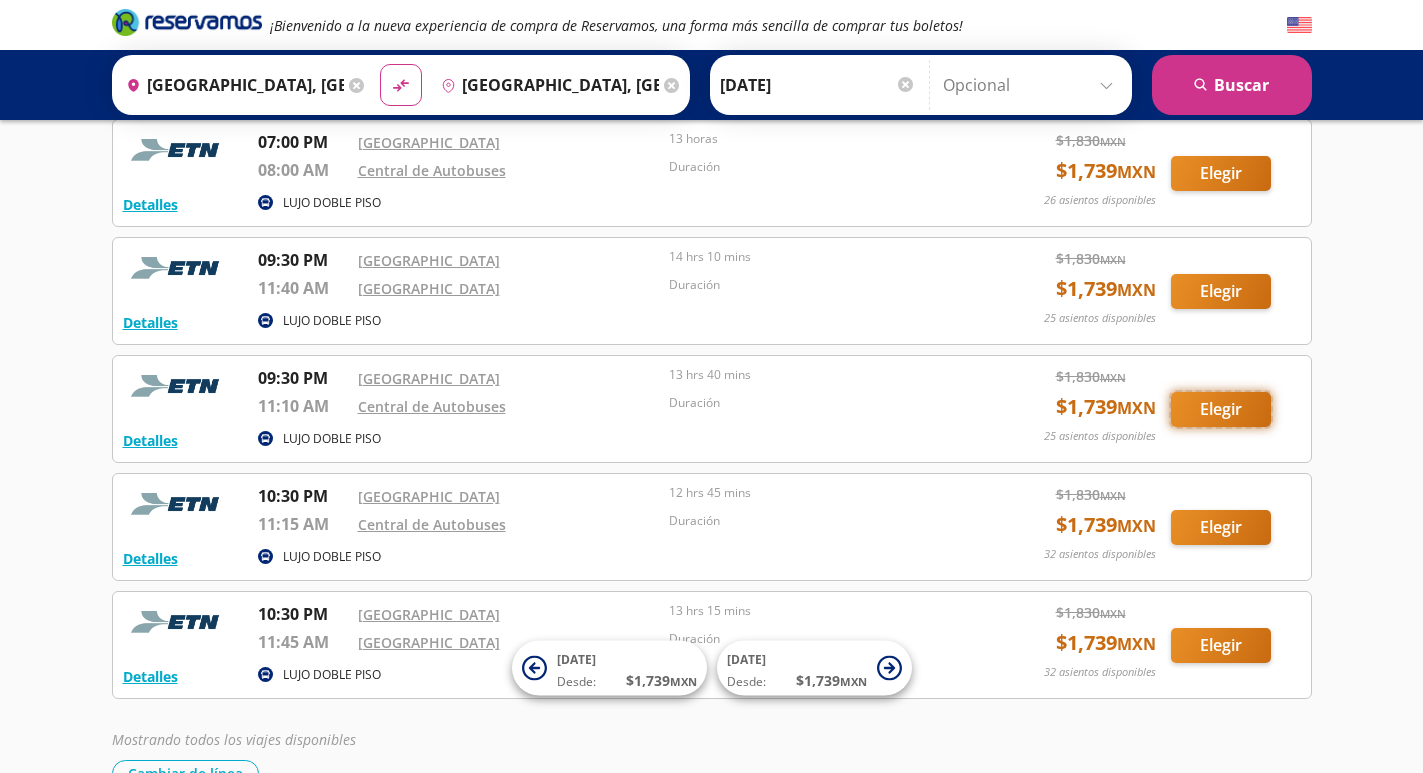 click on "Elegir" at bounding box center [1221, 409] 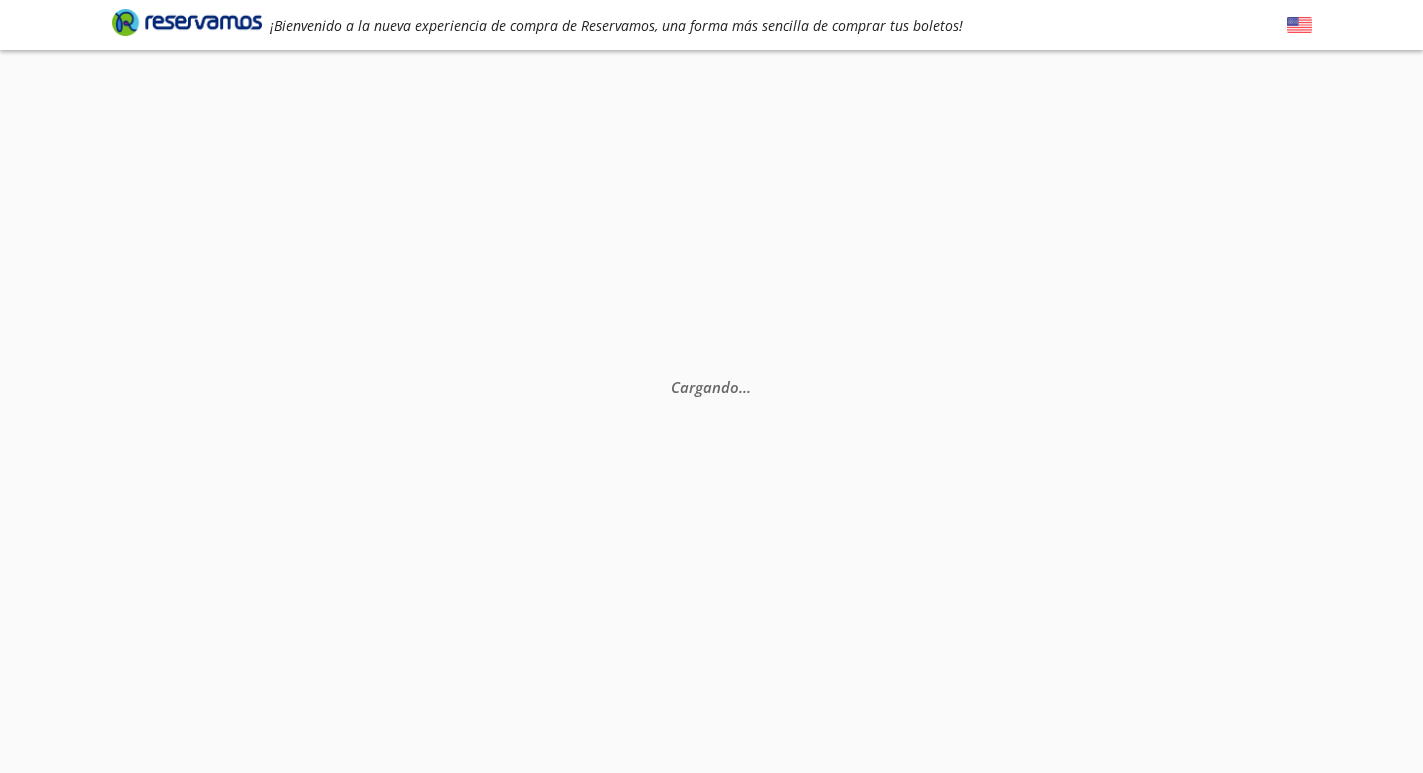 scroll, scrollTop: 0, scrollLeft: 0, axis: both 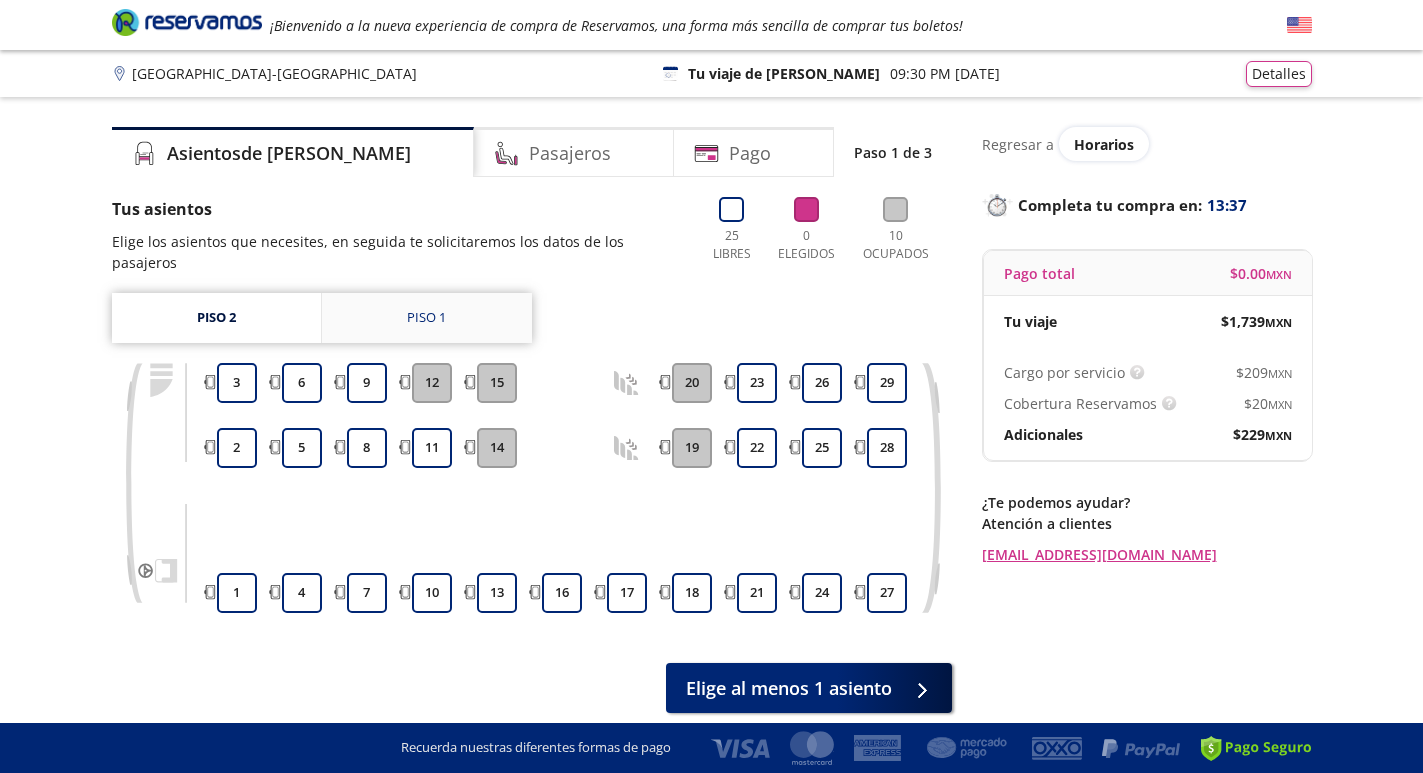 click on "Piso 1" at bounding box center [427, 318] 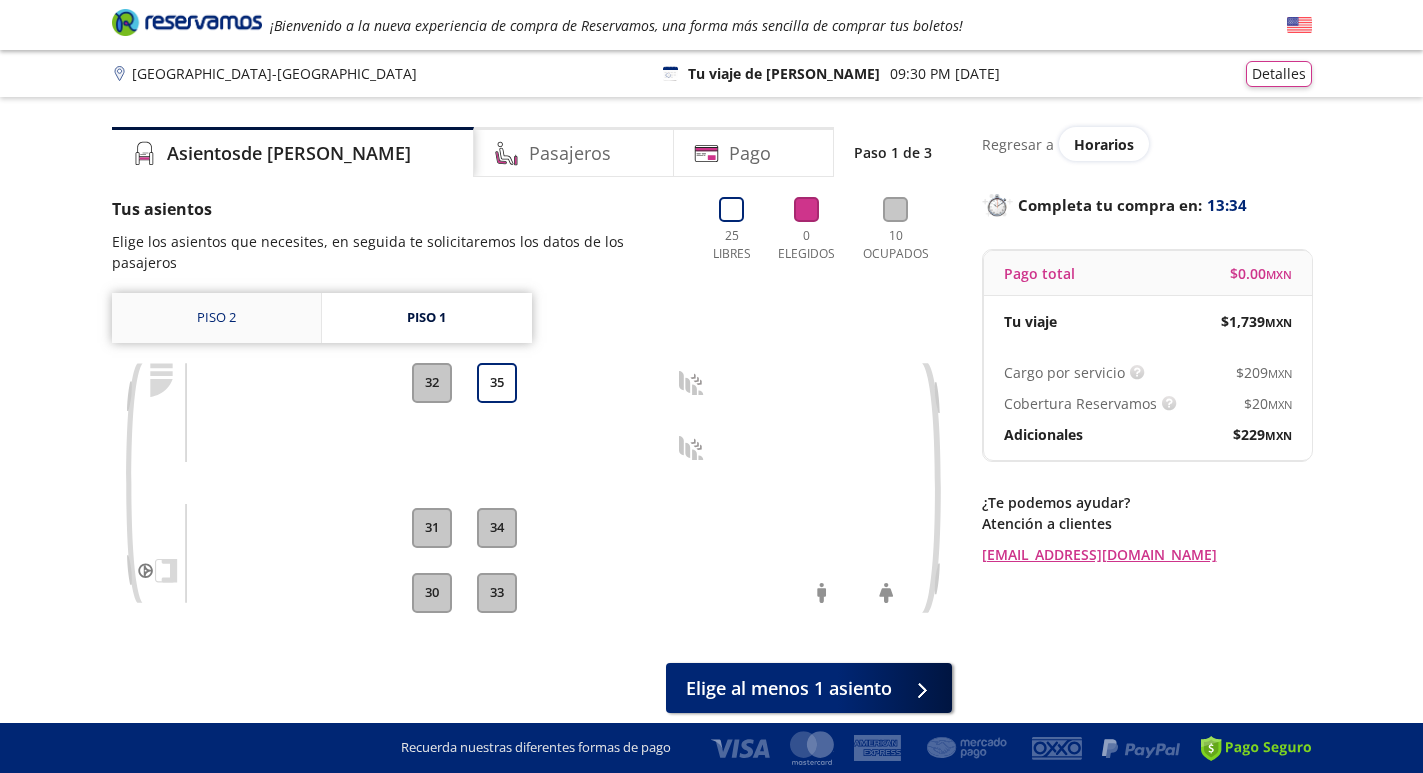 click on "Piso 2" at bounding box center [216, 318] 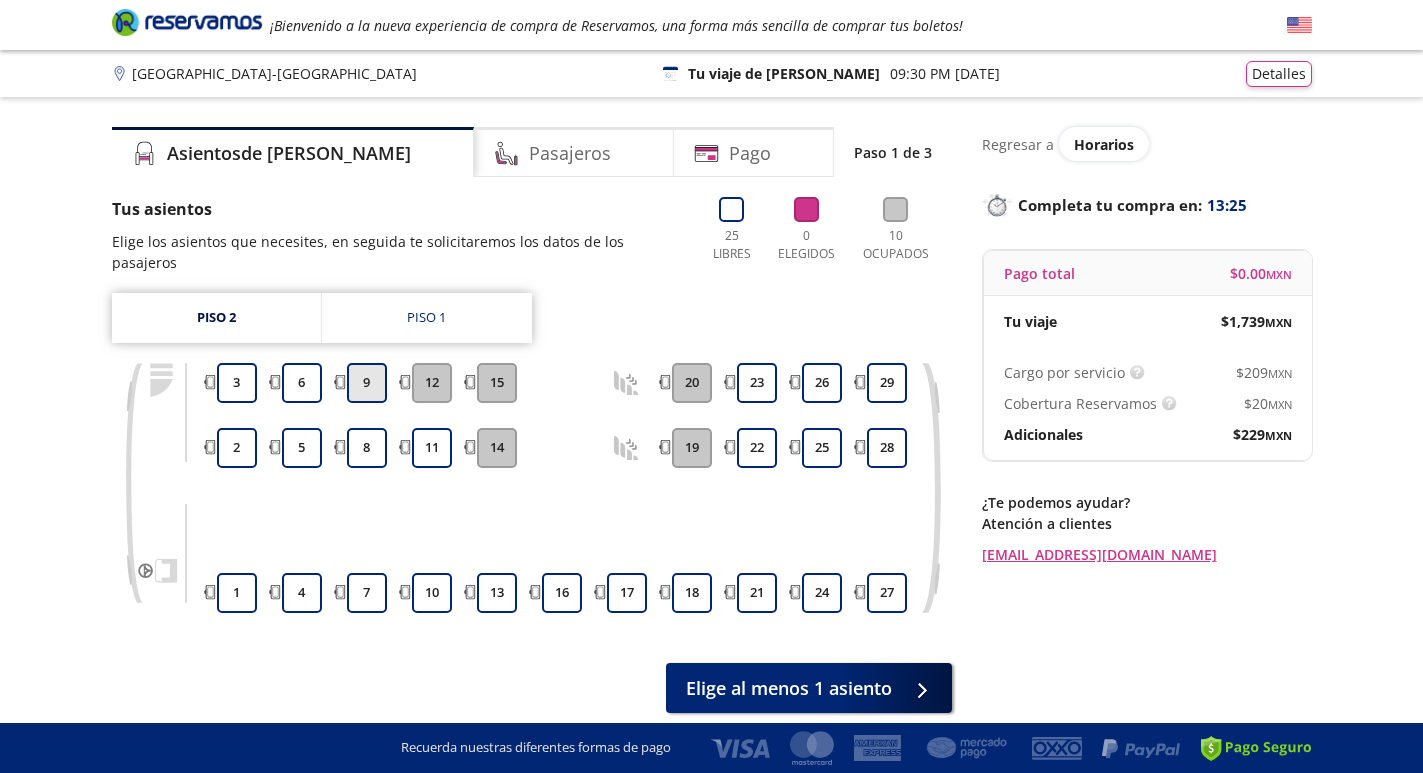 click on "9" at bounding box center (367, 383) 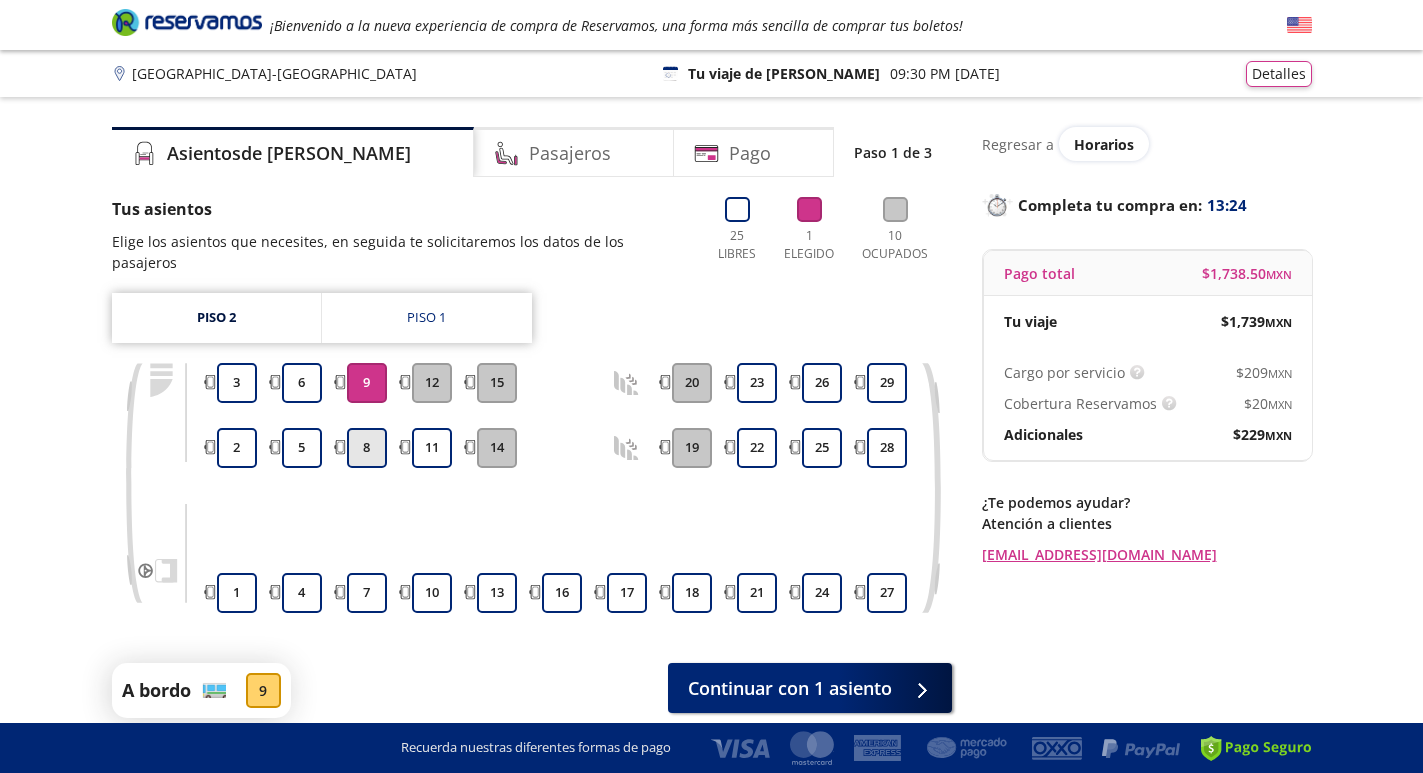 click on "8" at bounding box center (367, 448) 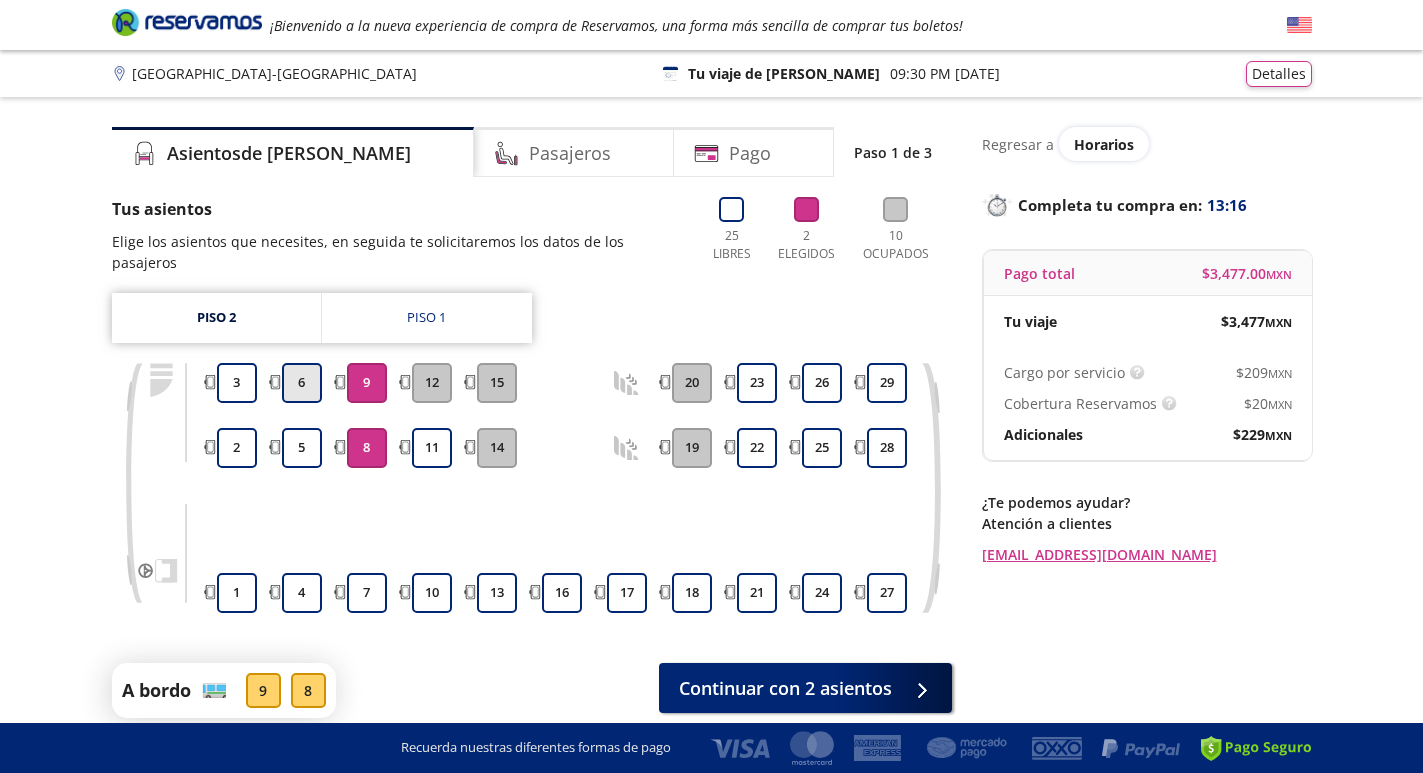 click on "6" at bounding box center (302, 383) 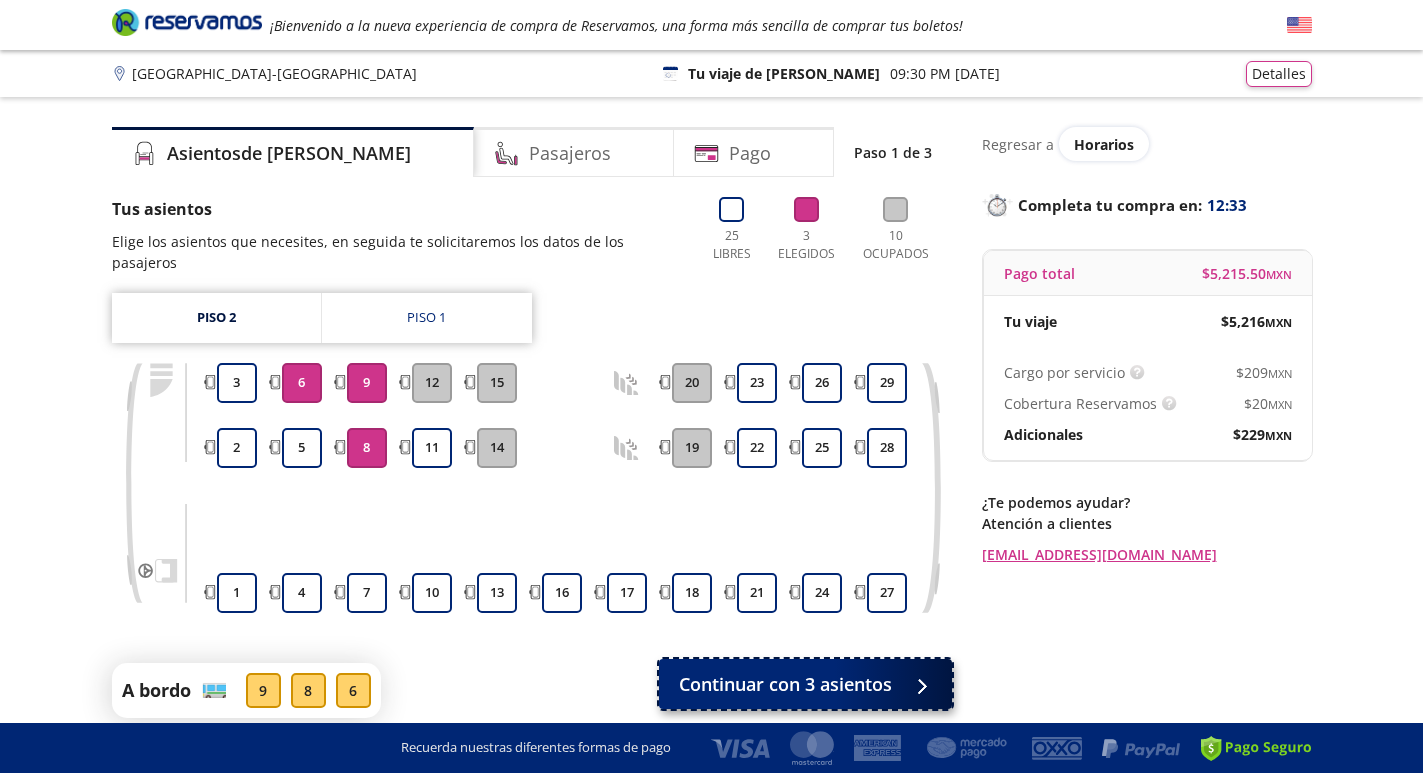 click on "Continuar con 3 asientos" at bounding box center [805, 684] 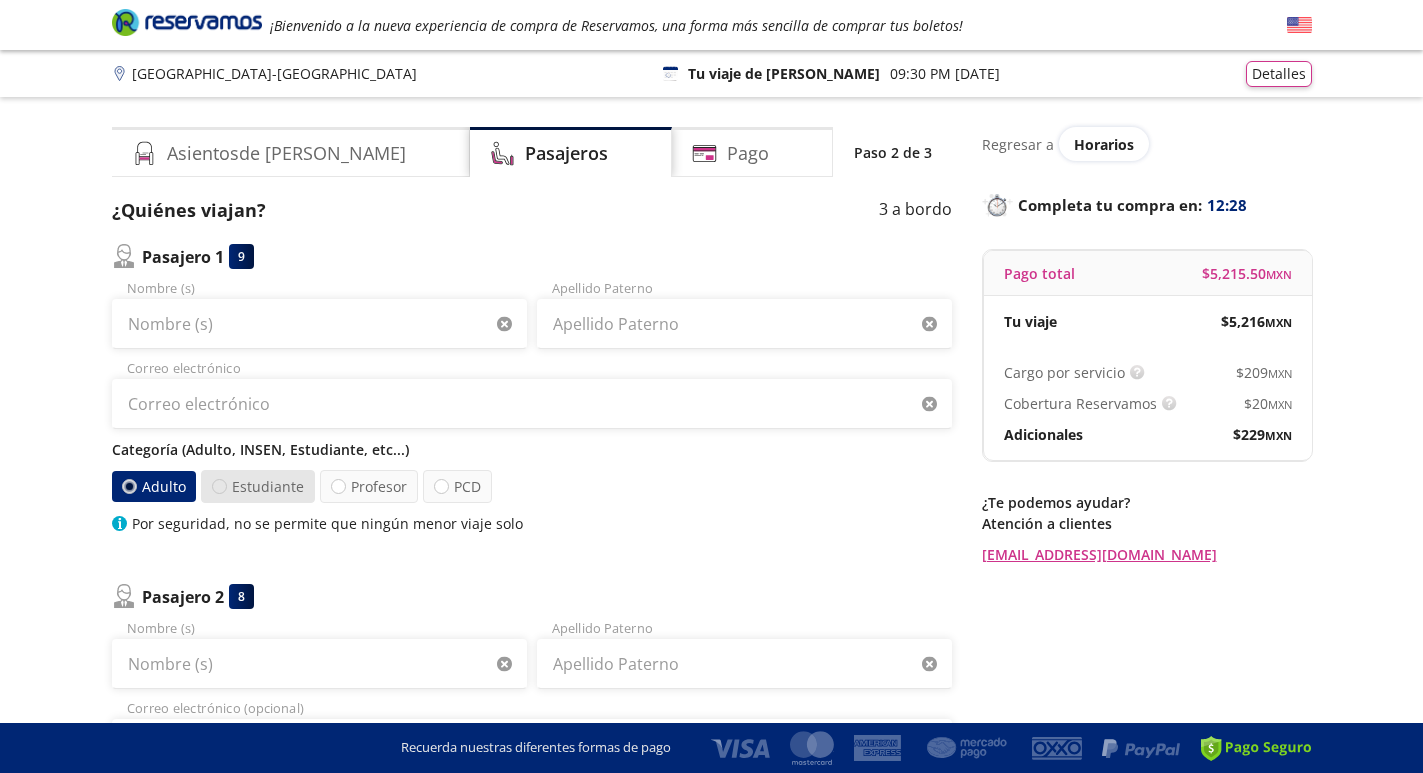 click at bounding box center (219, 486) 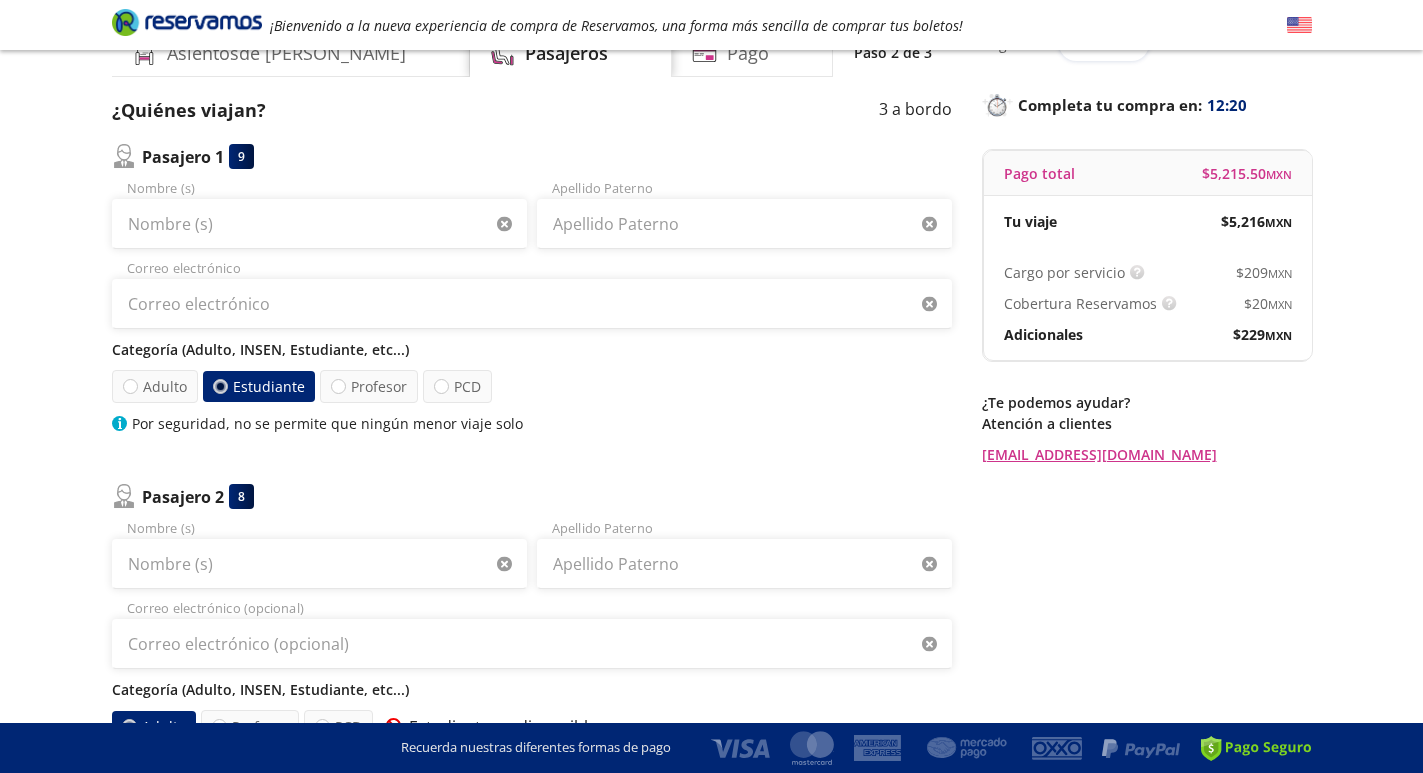scroll, scrollTop: 0, scrollLeft: 0, axis: both 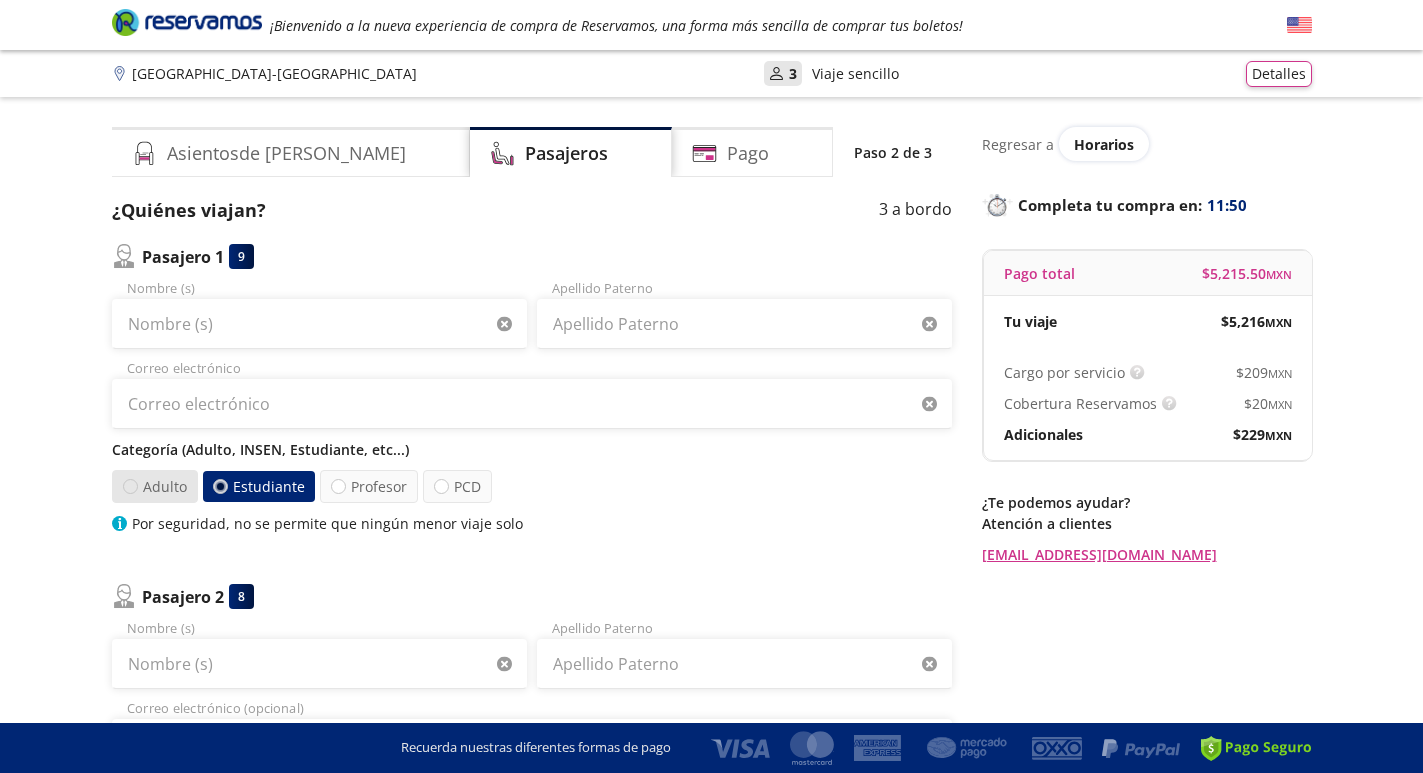 click at bounding box center [129, 486] 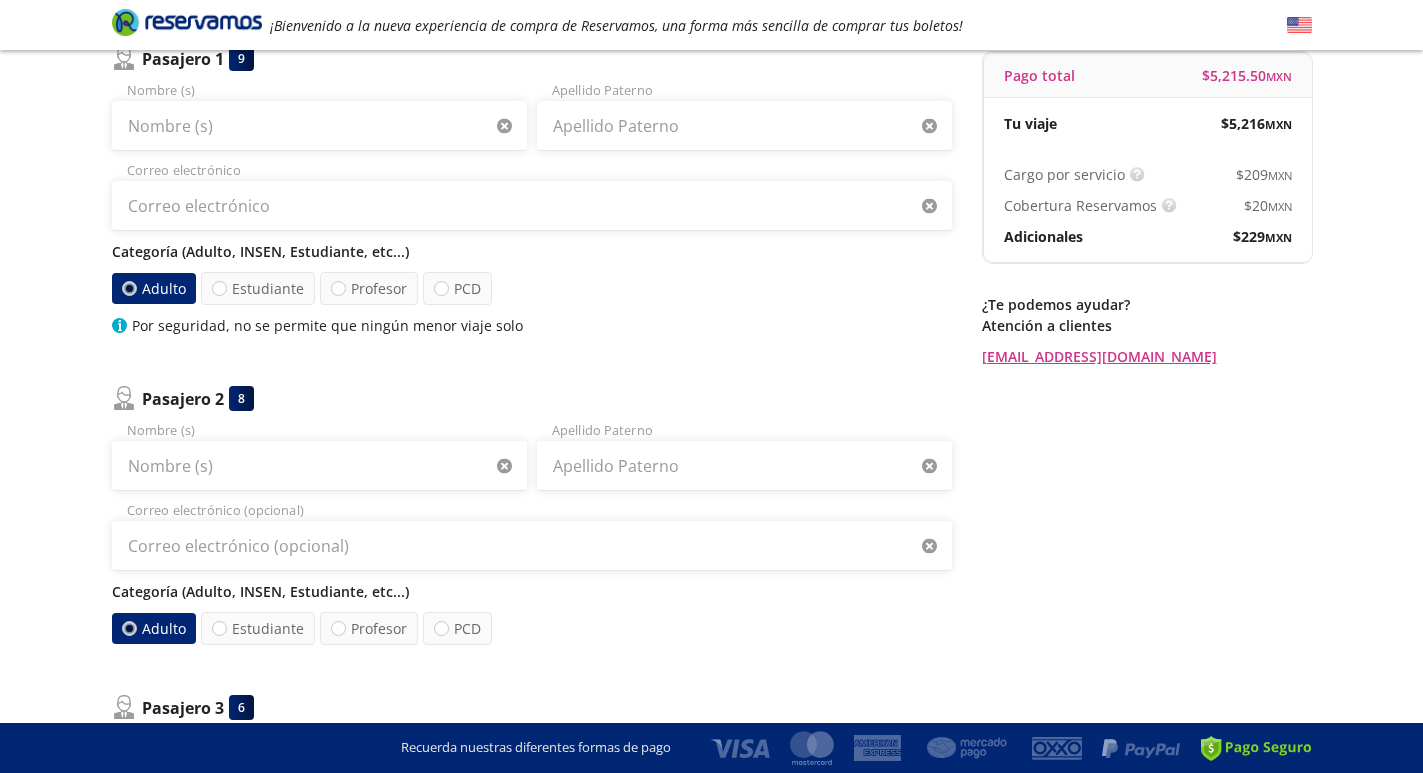 scroll, scrollTop: 200, scrollLeft: 0, axis: vertical 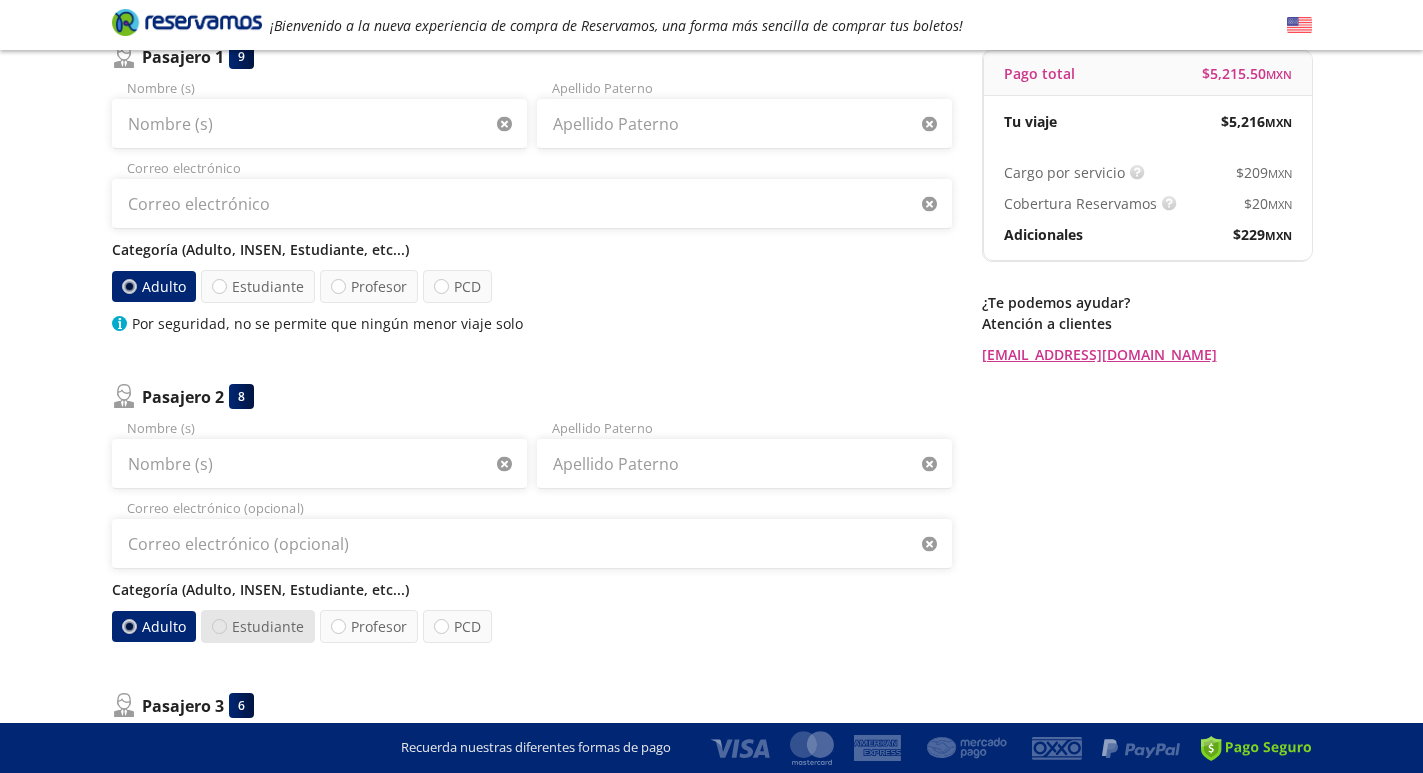click at bounding box center [219, 626] 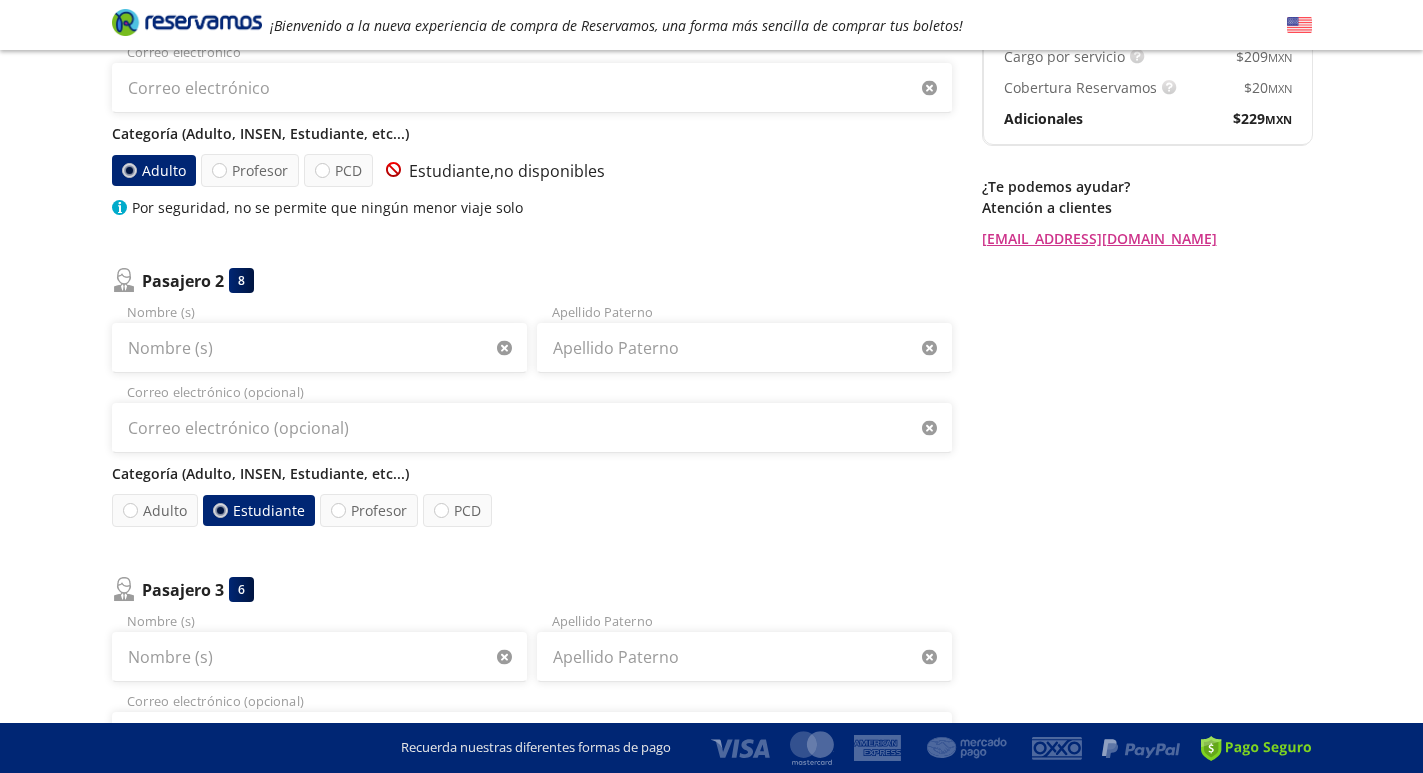 scroll, scrollTop: 300, scrollLeft: 0, axis: vertical 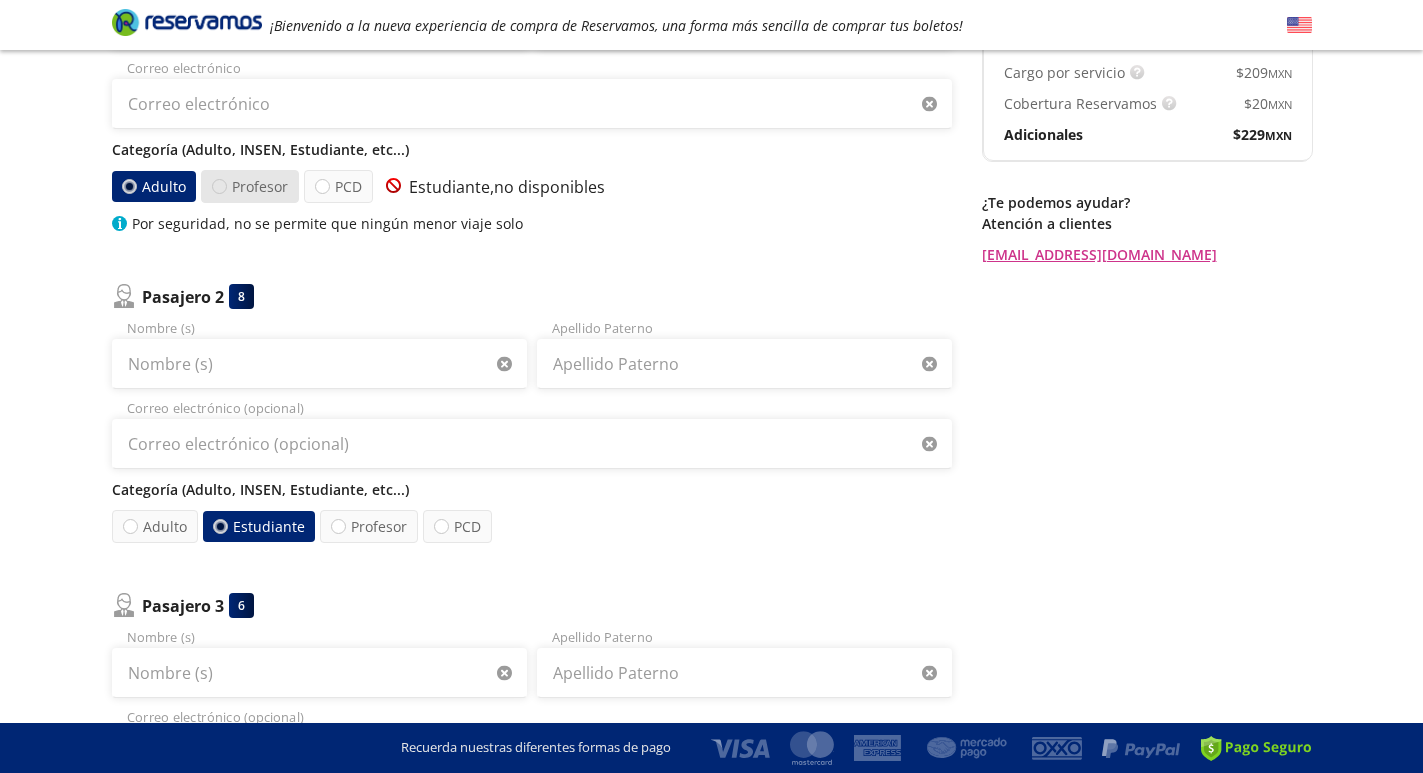 click at bounding box center [219, 186] 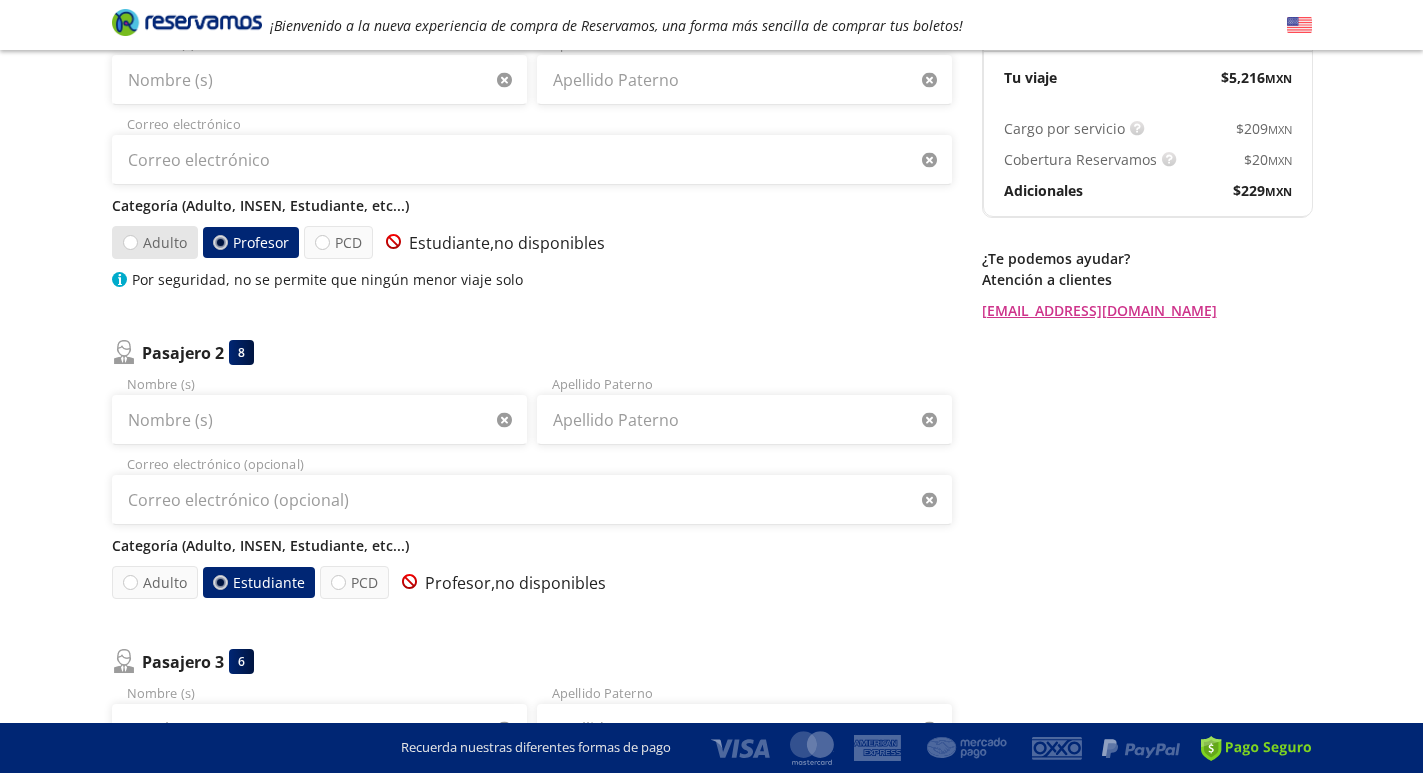 scroll, scrollTop: 200, scrollLeft: 0, axis: vertical 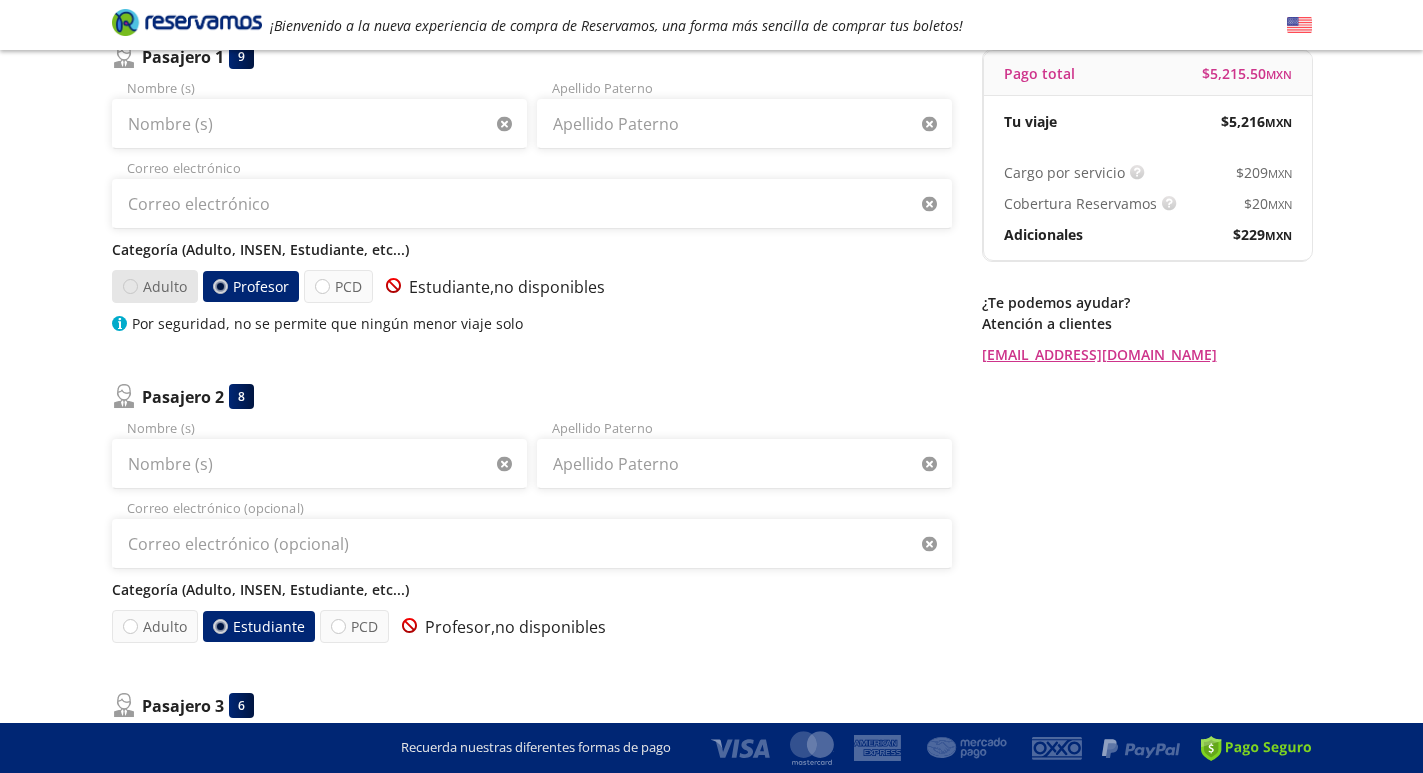 click at bounding box center (129, 286) 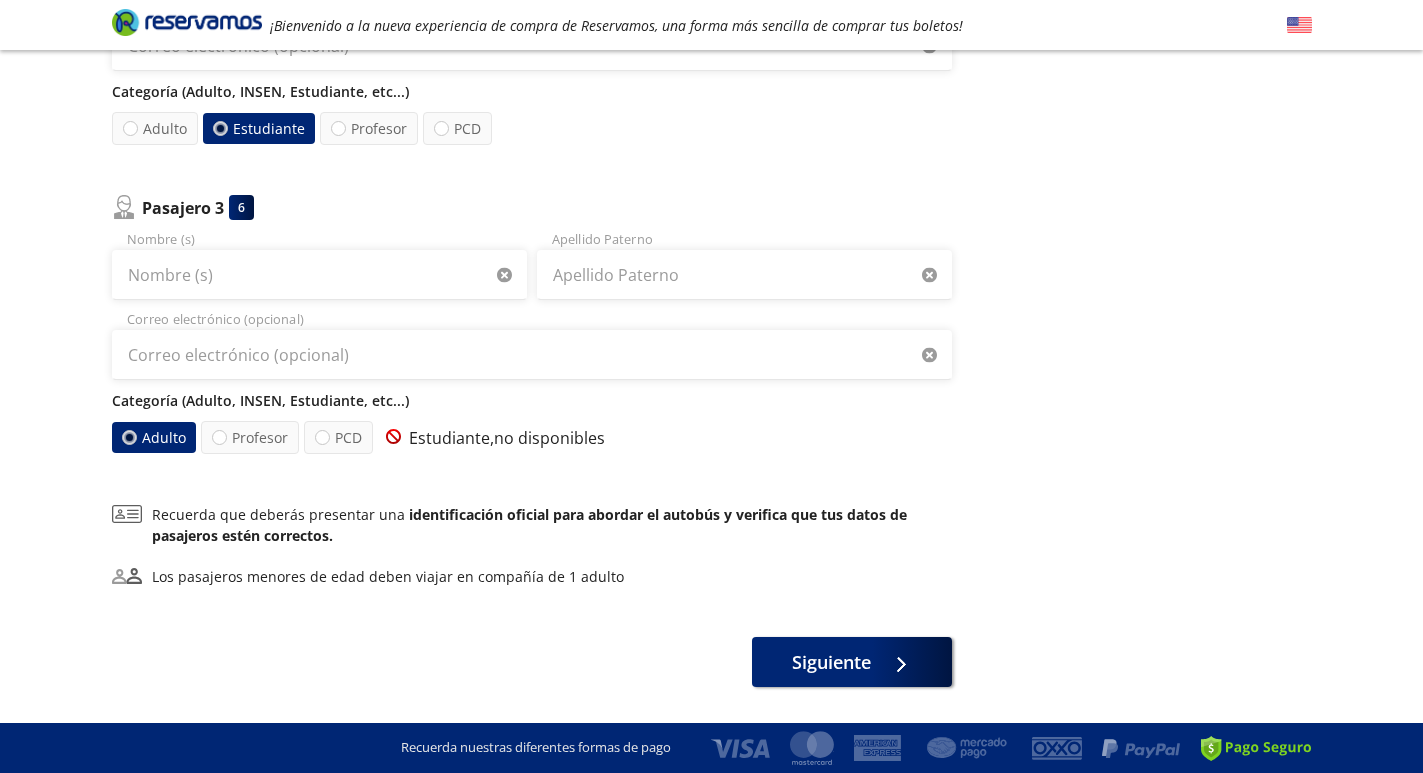 scroll, scrollTop: 700, scrollLeft: 0, axis: vertical 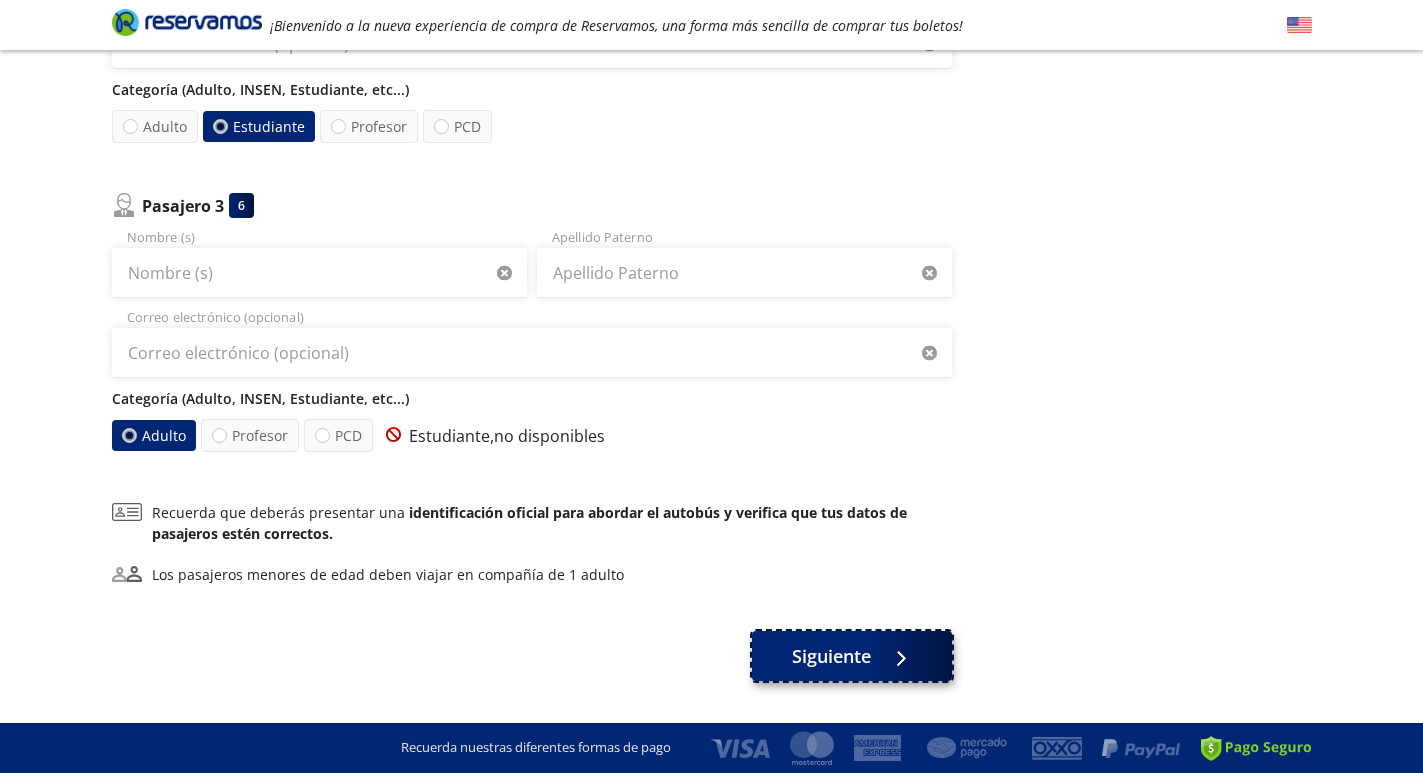 click on "Siguiente" at bounding box center [831, 656] 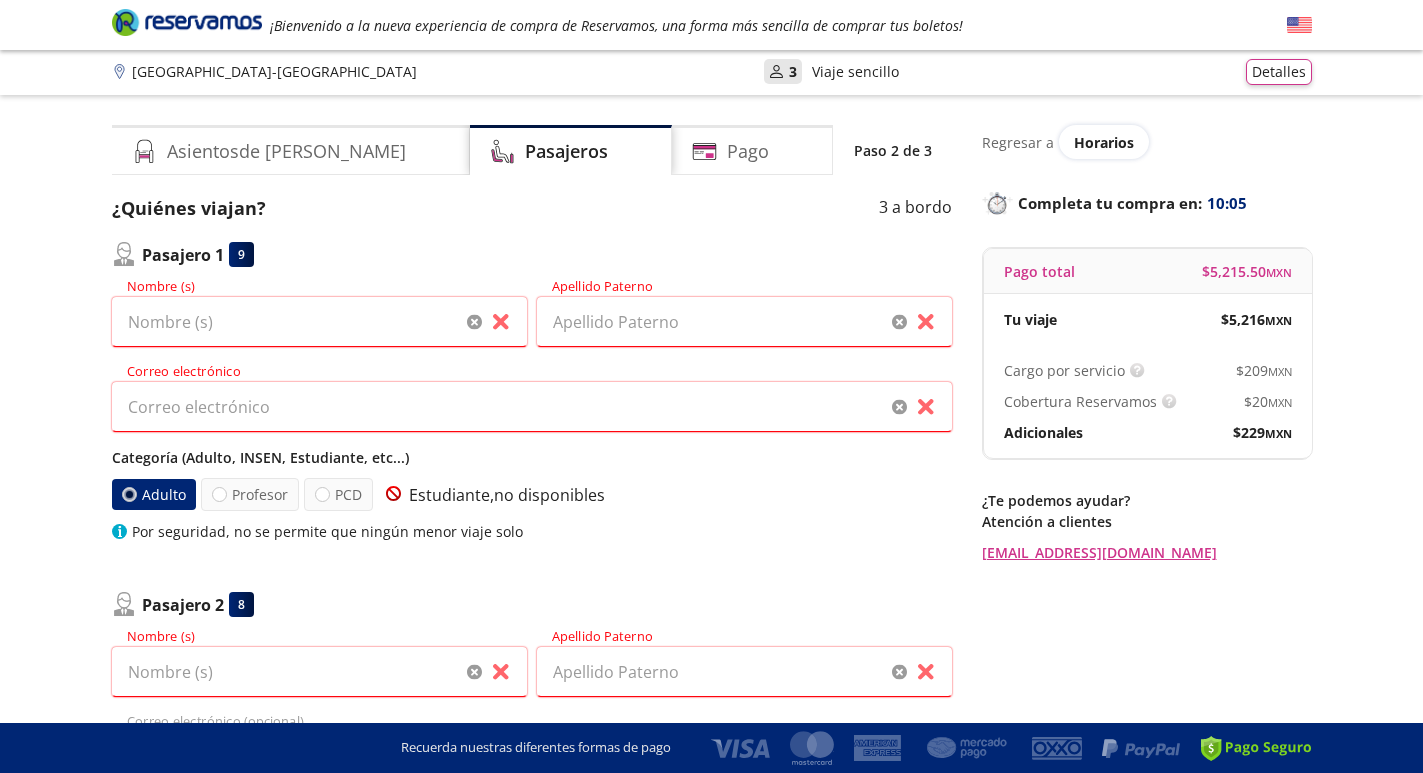scroll, scrollTop: 0, scrollLeft: 0, axis: both 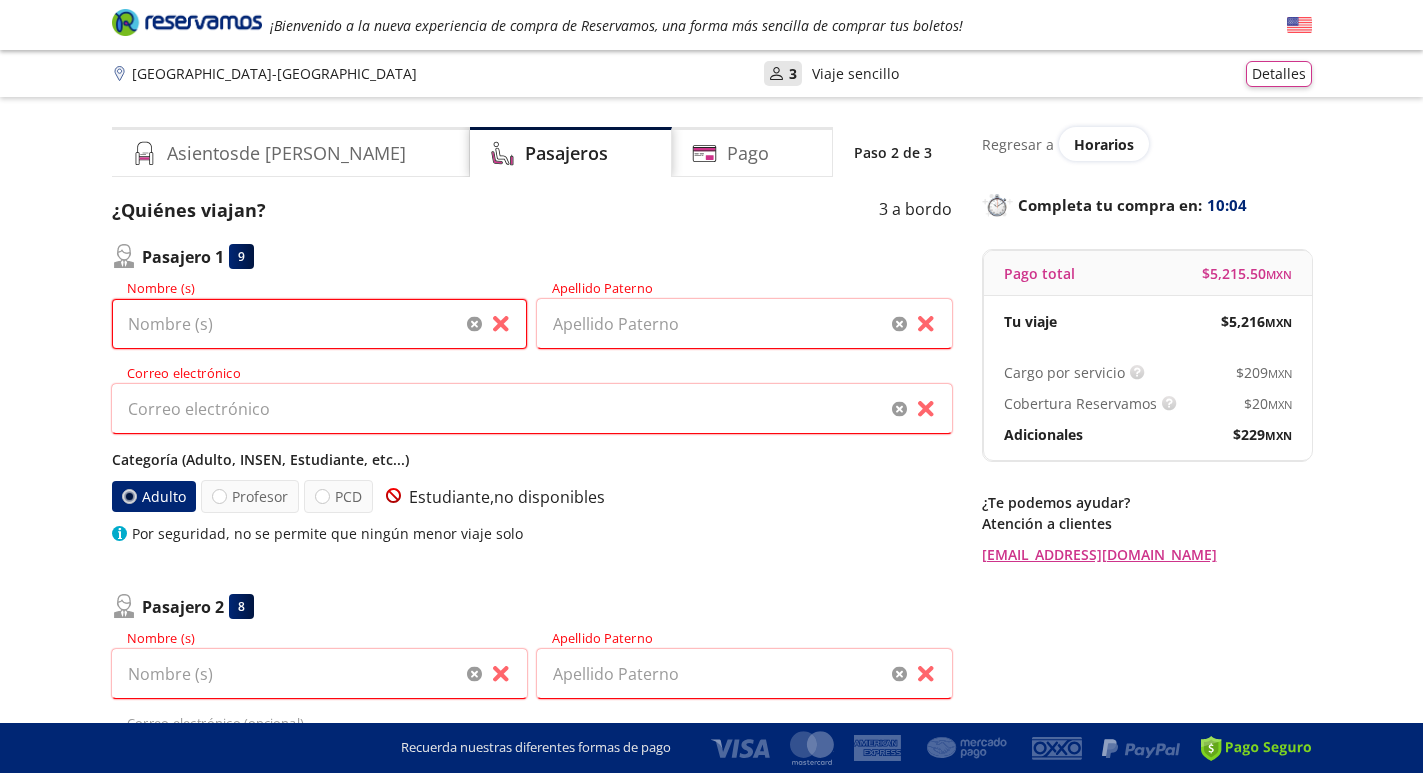 click on "Nombre (s)" at bounding box center (319, 324) 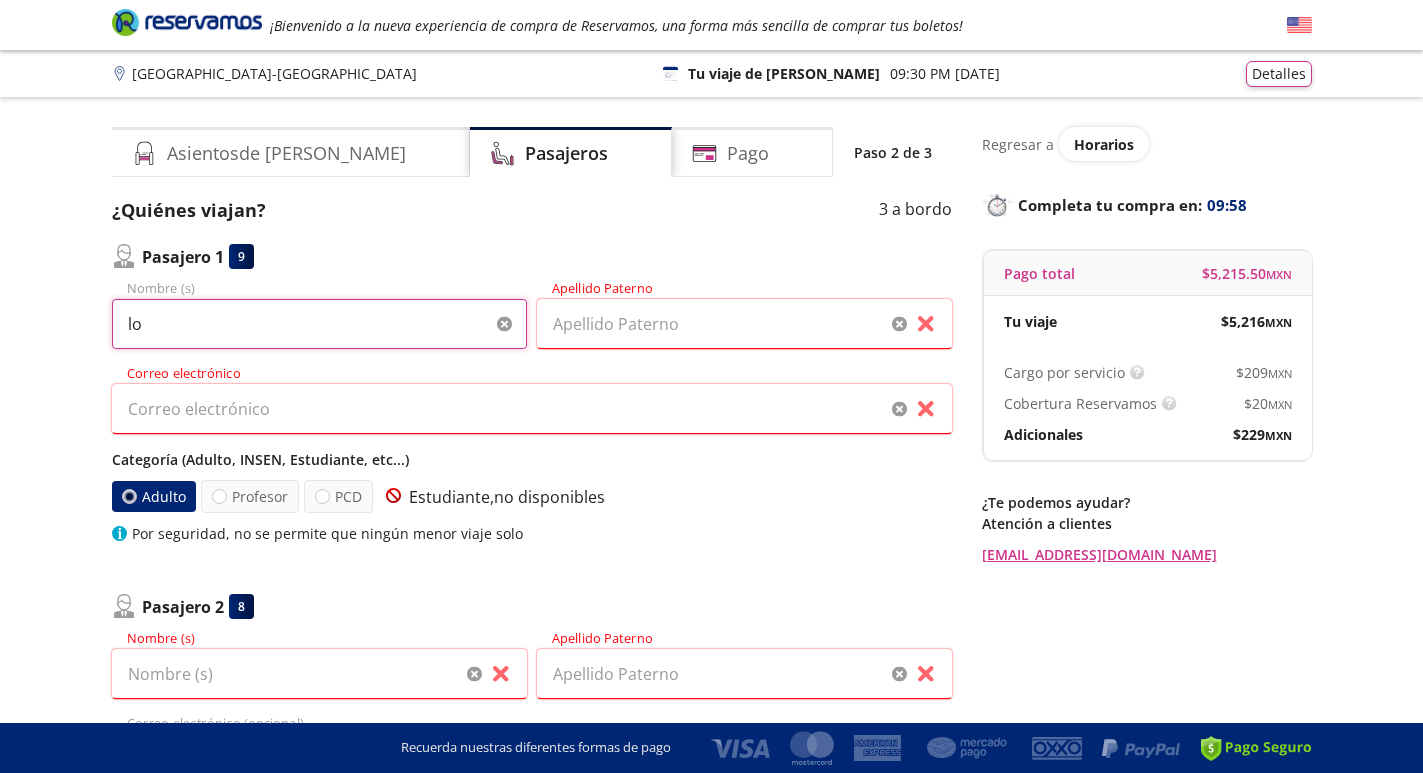 type on "l" 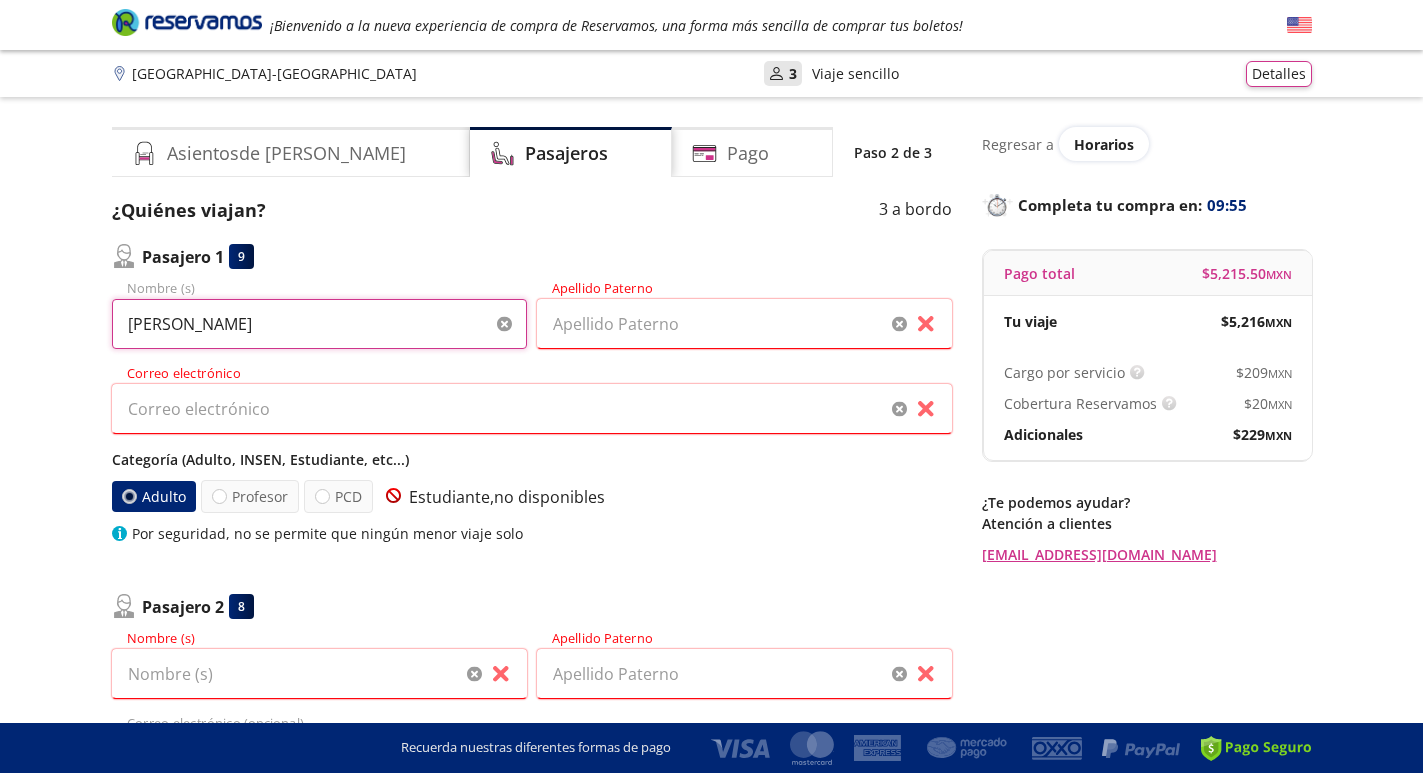 type on "[PERSON_NAME]" 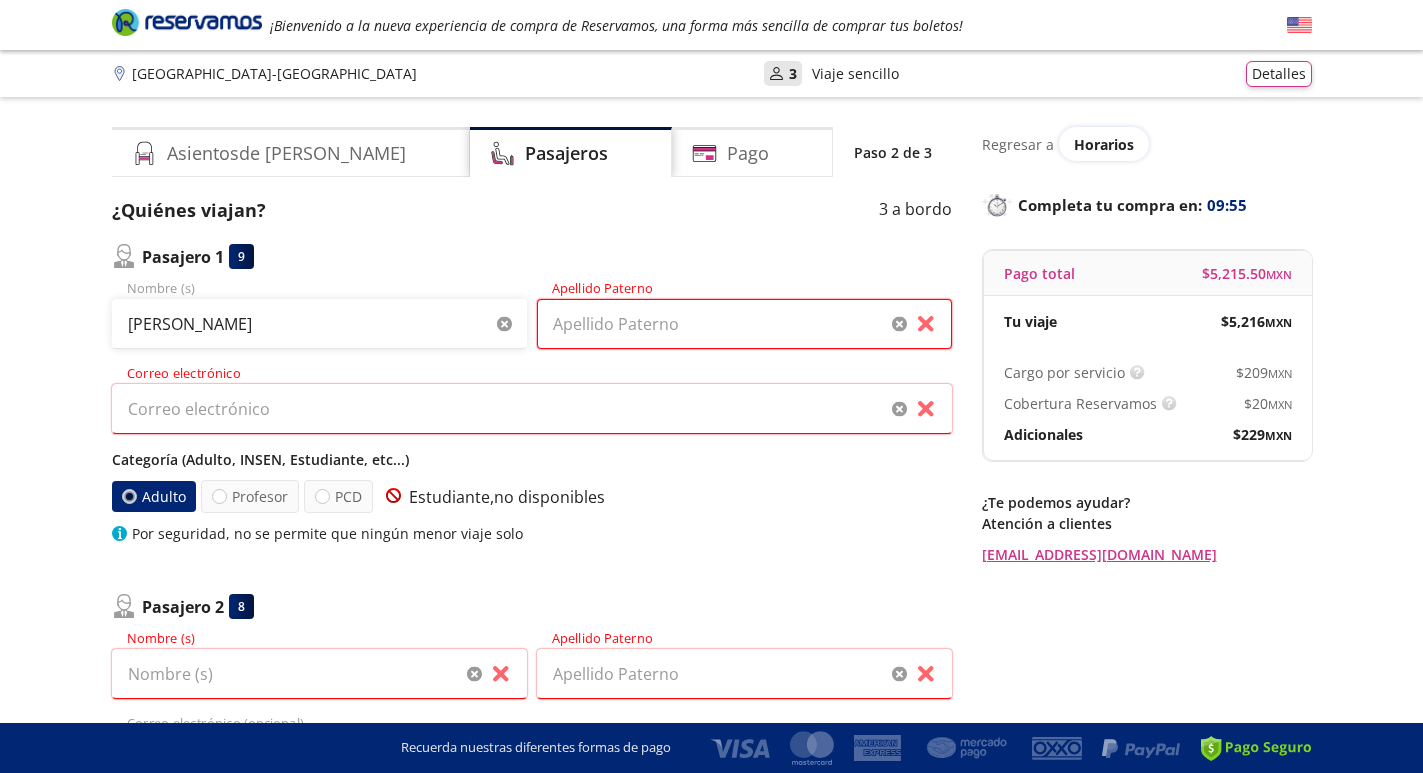 click on "Apellido Paterno" at bounding box center [744, 324] 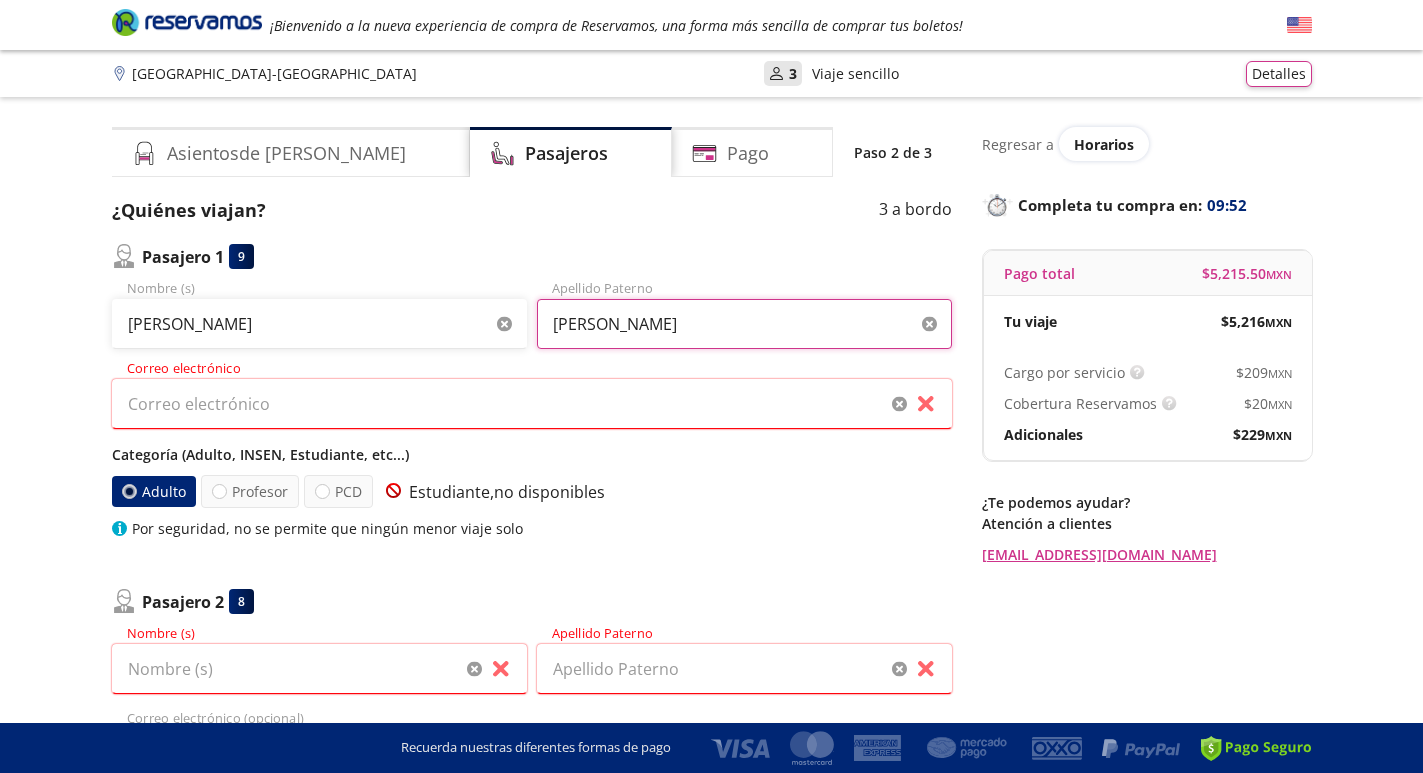 type on "[PERSON_NAME]" 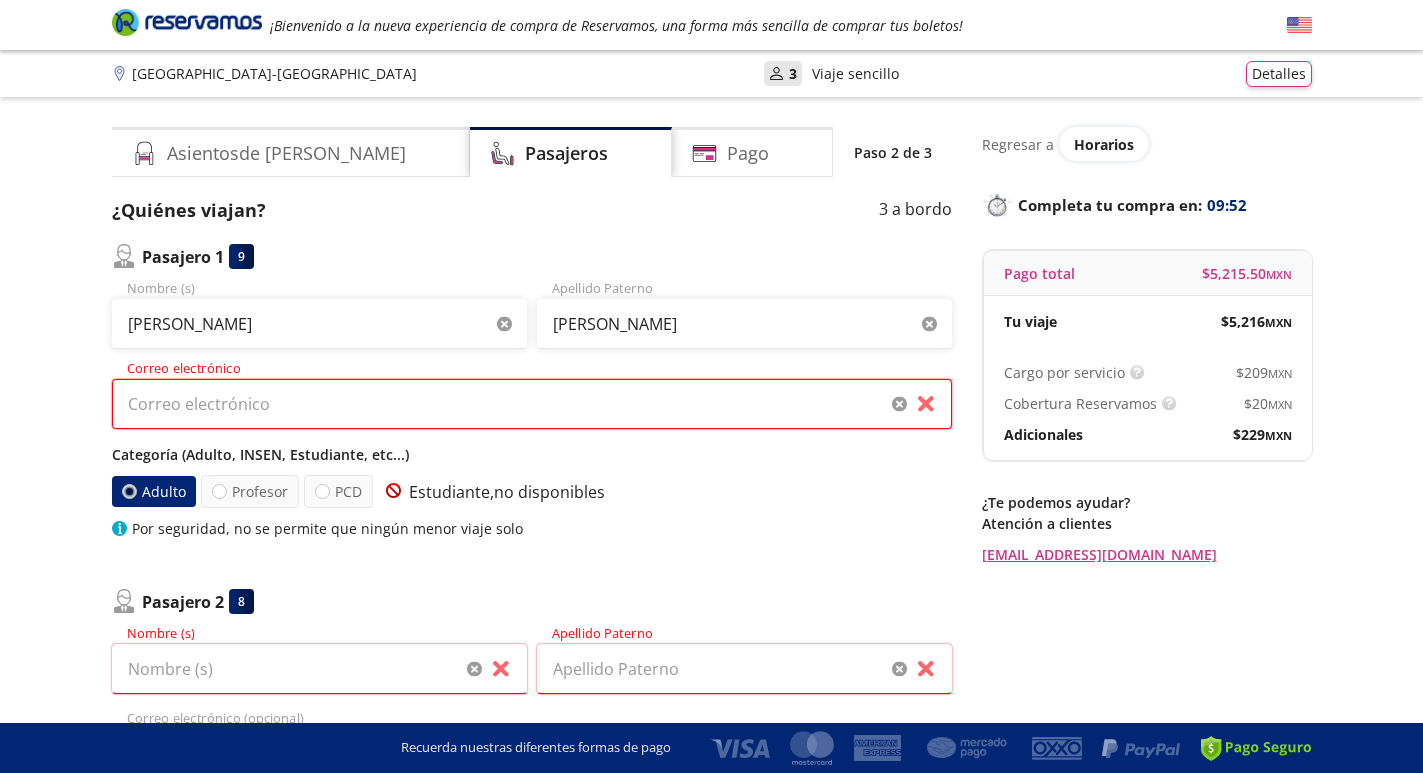 click on "Correo electrónico" at bounding box center (532, 404) 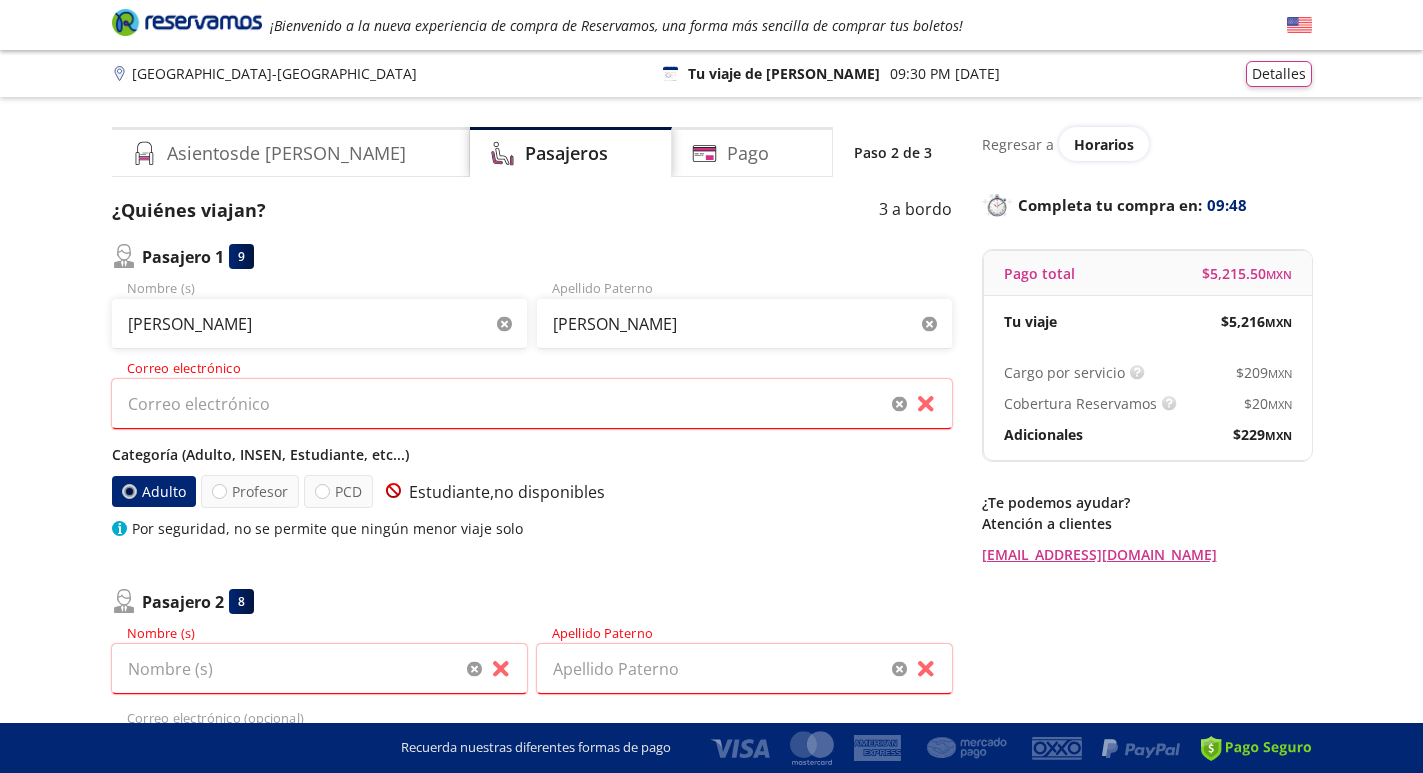 click 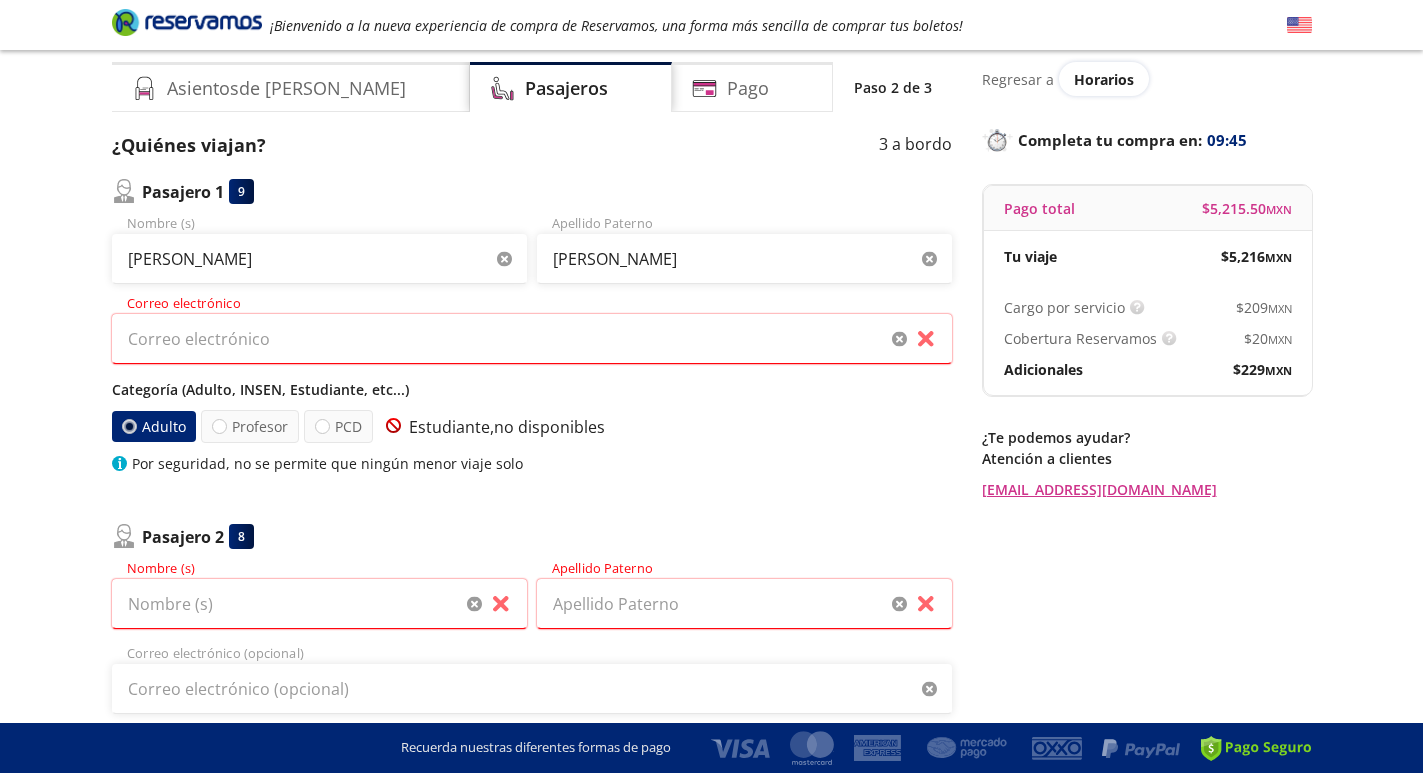 scroll, scrollTop: 100, scrollLeft: 0, axis: vertical 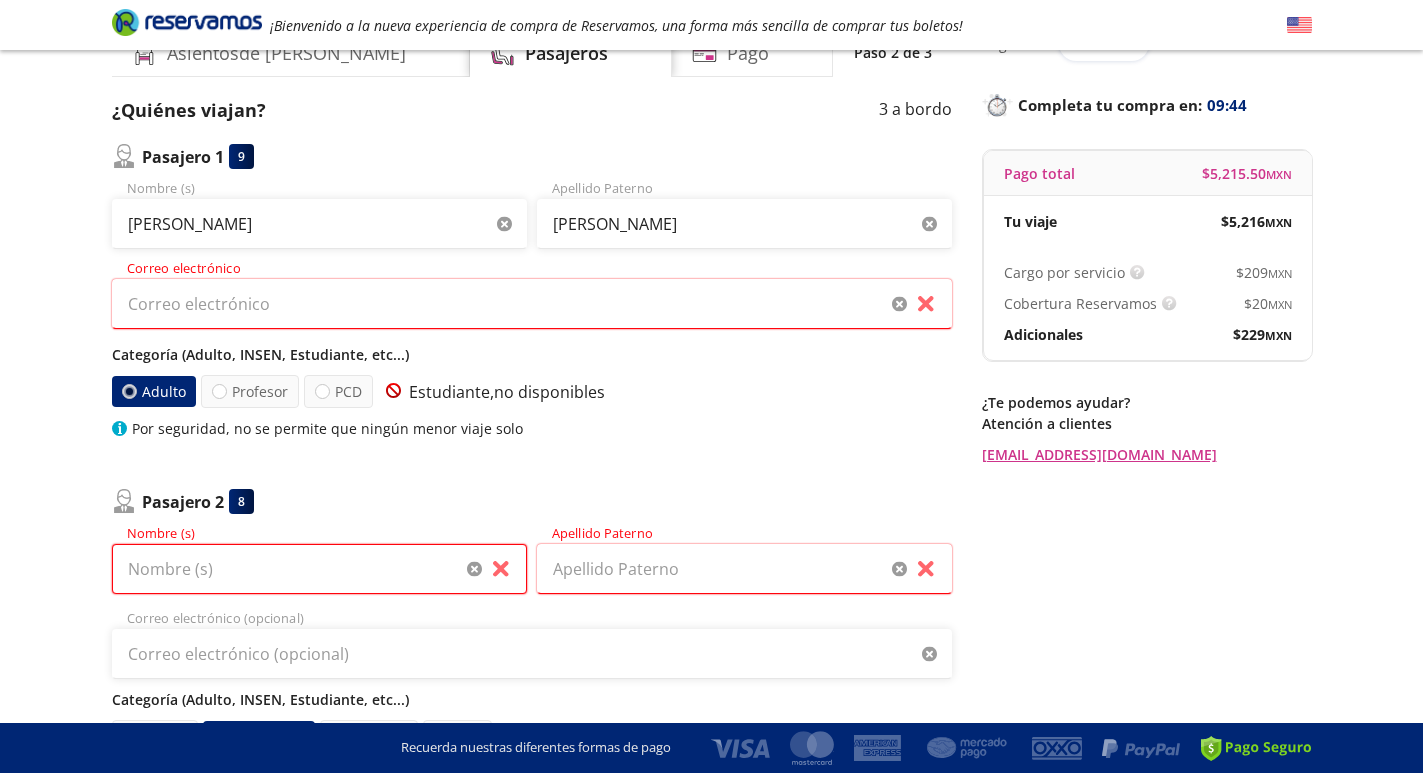 click on "Nombre (s)" at bounding box center (319, 569) 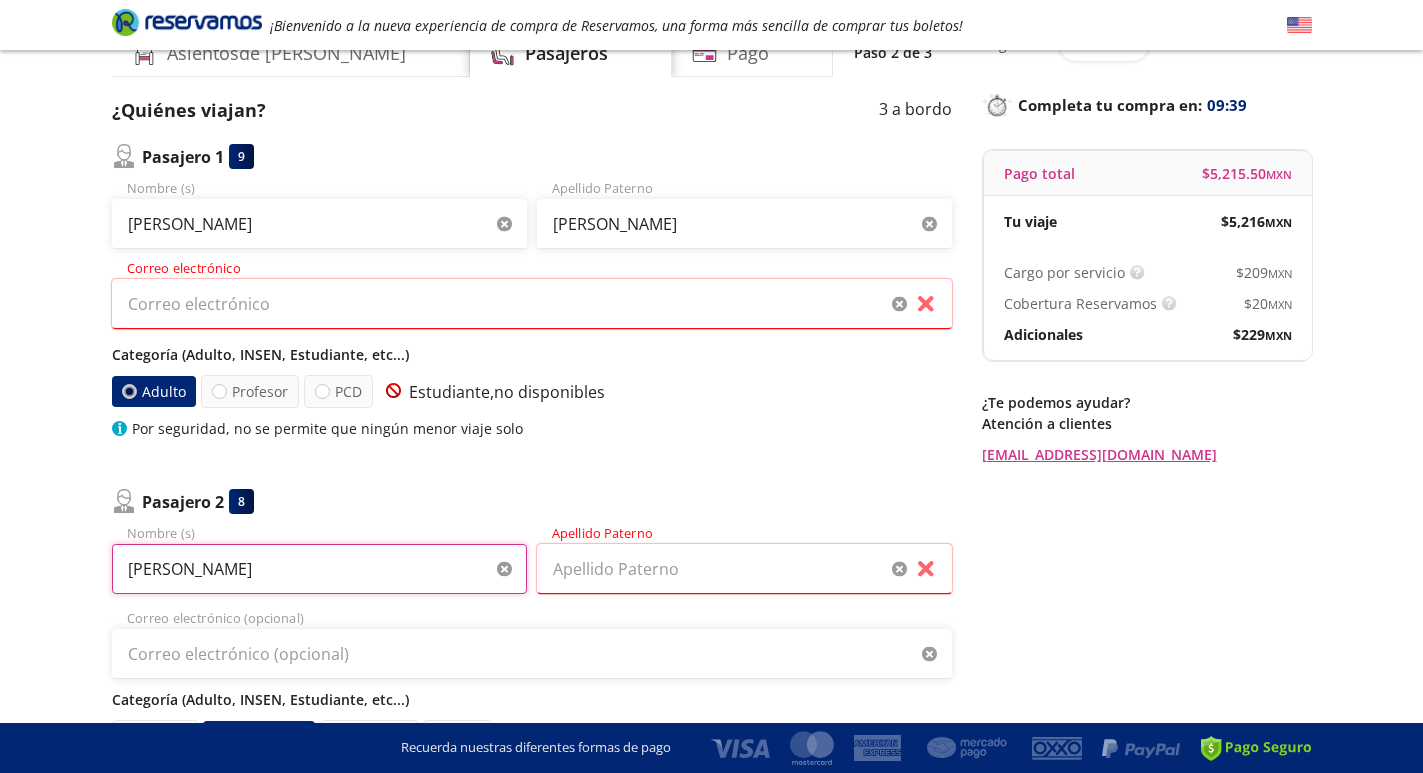 type on "[PERSON_NAME]" 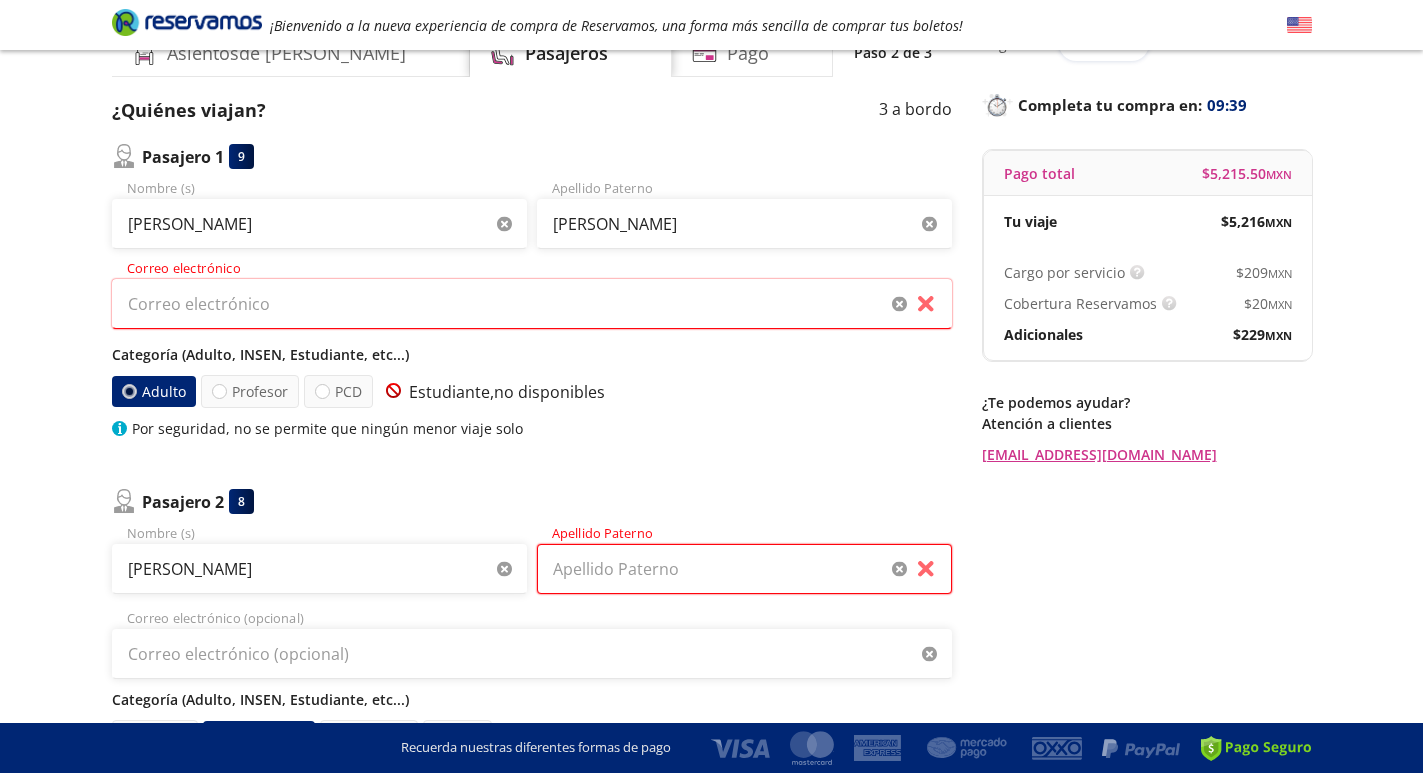 click on "Apellido Paterno" at bounding box center (744, 569) 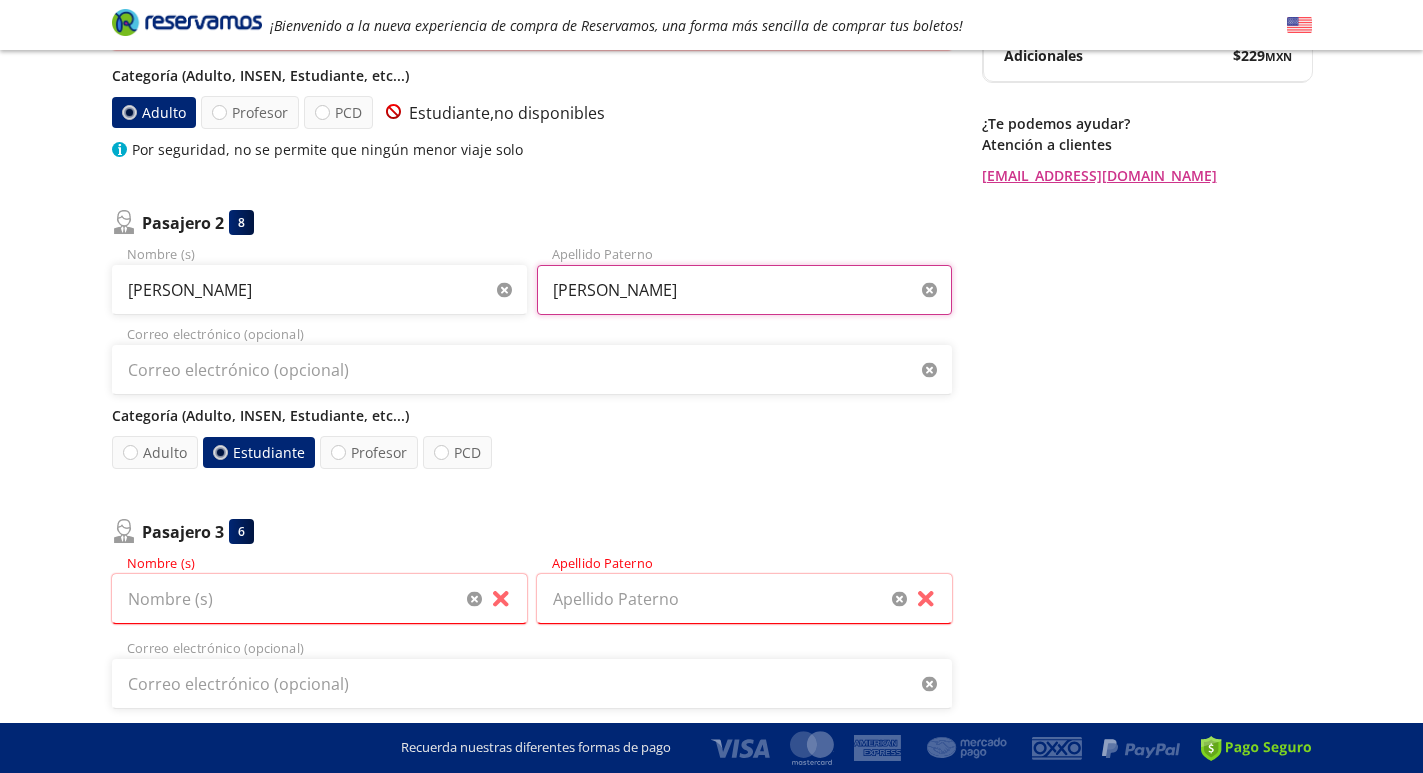 scroll, scrollTop: 400, scrollLeft: 0, axis: vertical 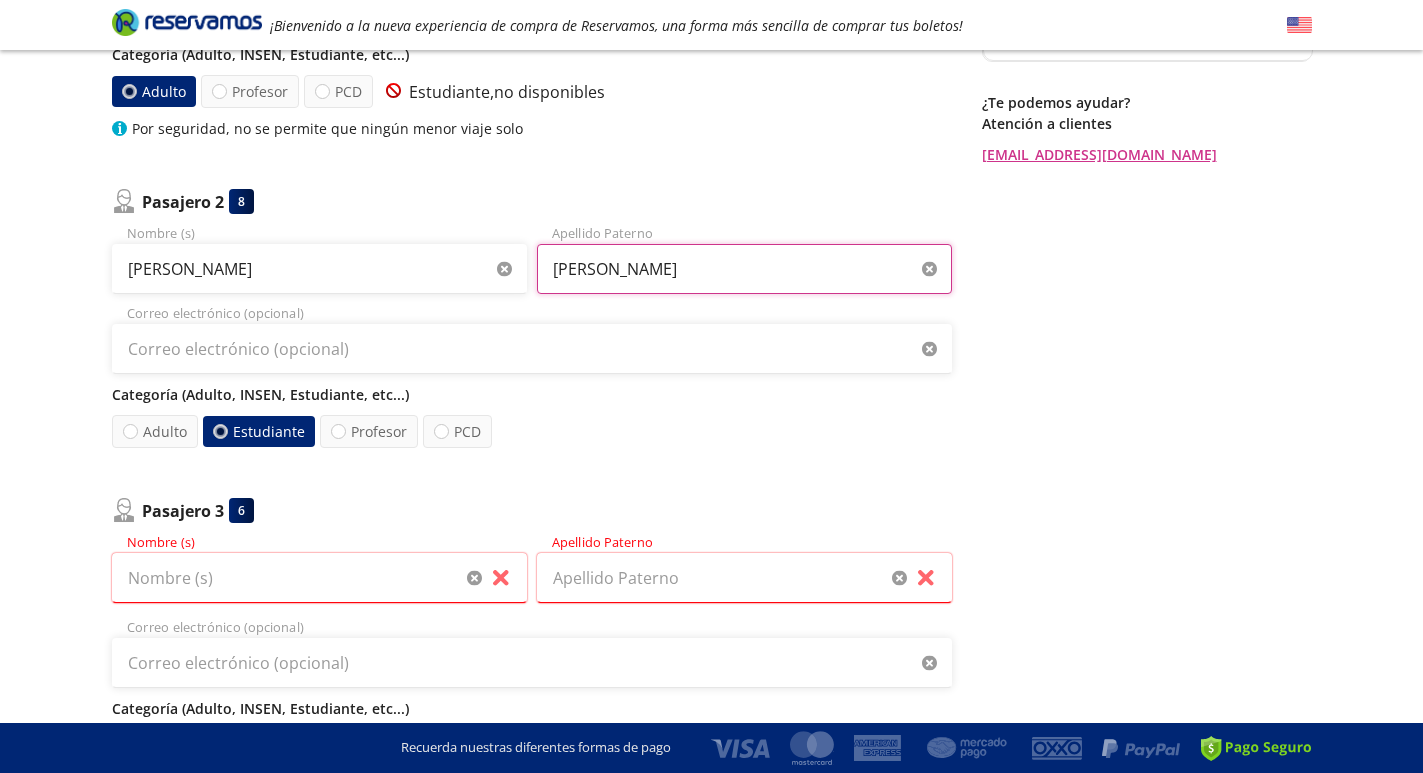 type on "[PERSON_NAME]" 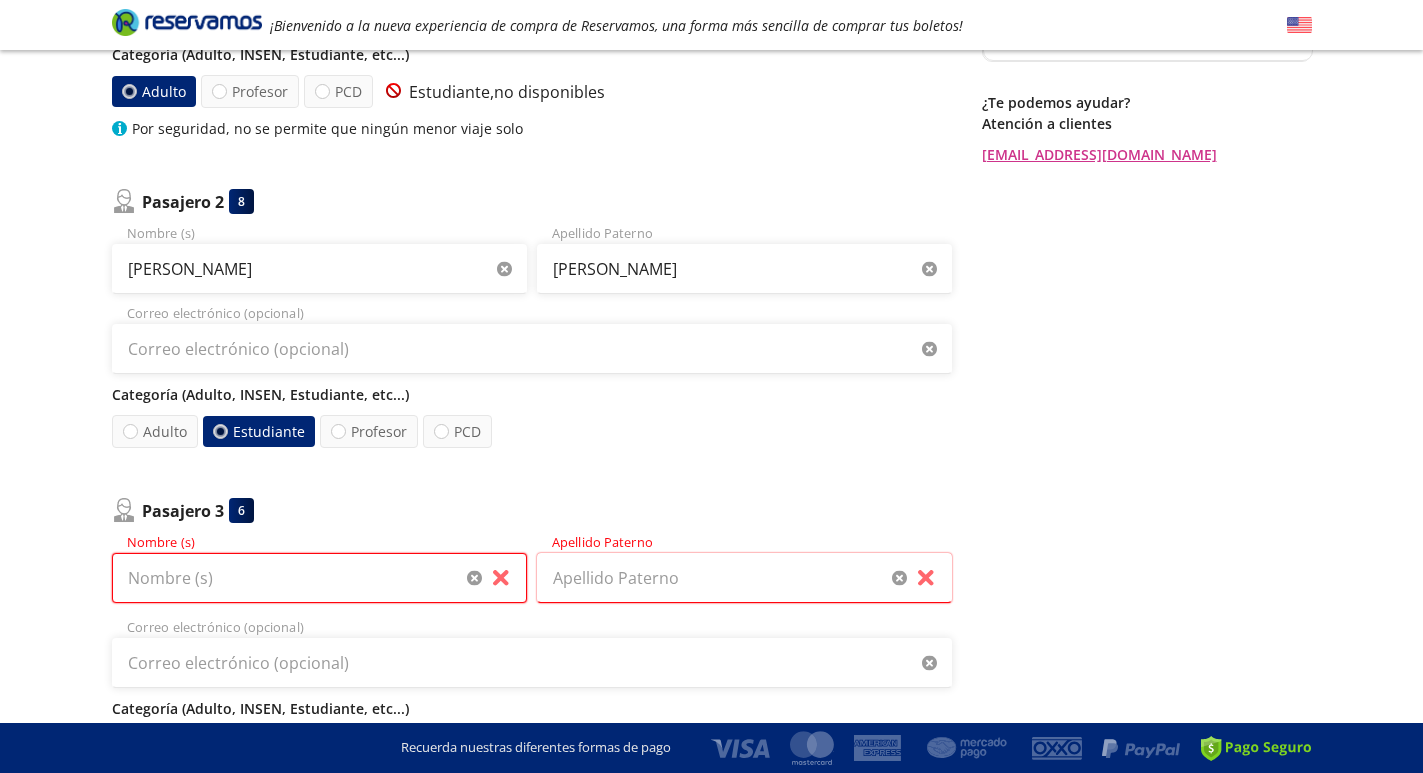 click on "Nombre (s)" at bounding box center (319, 578) 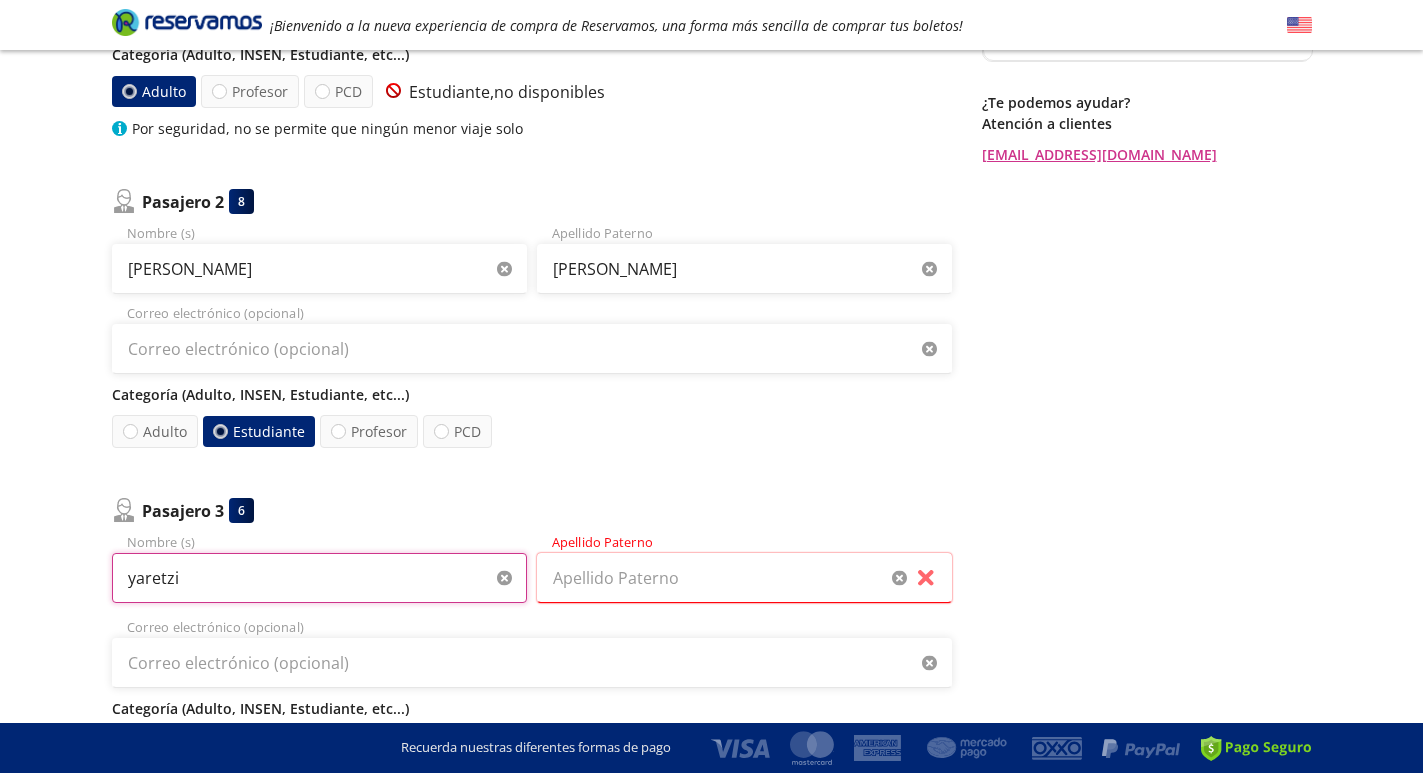 type on "yaretzi" 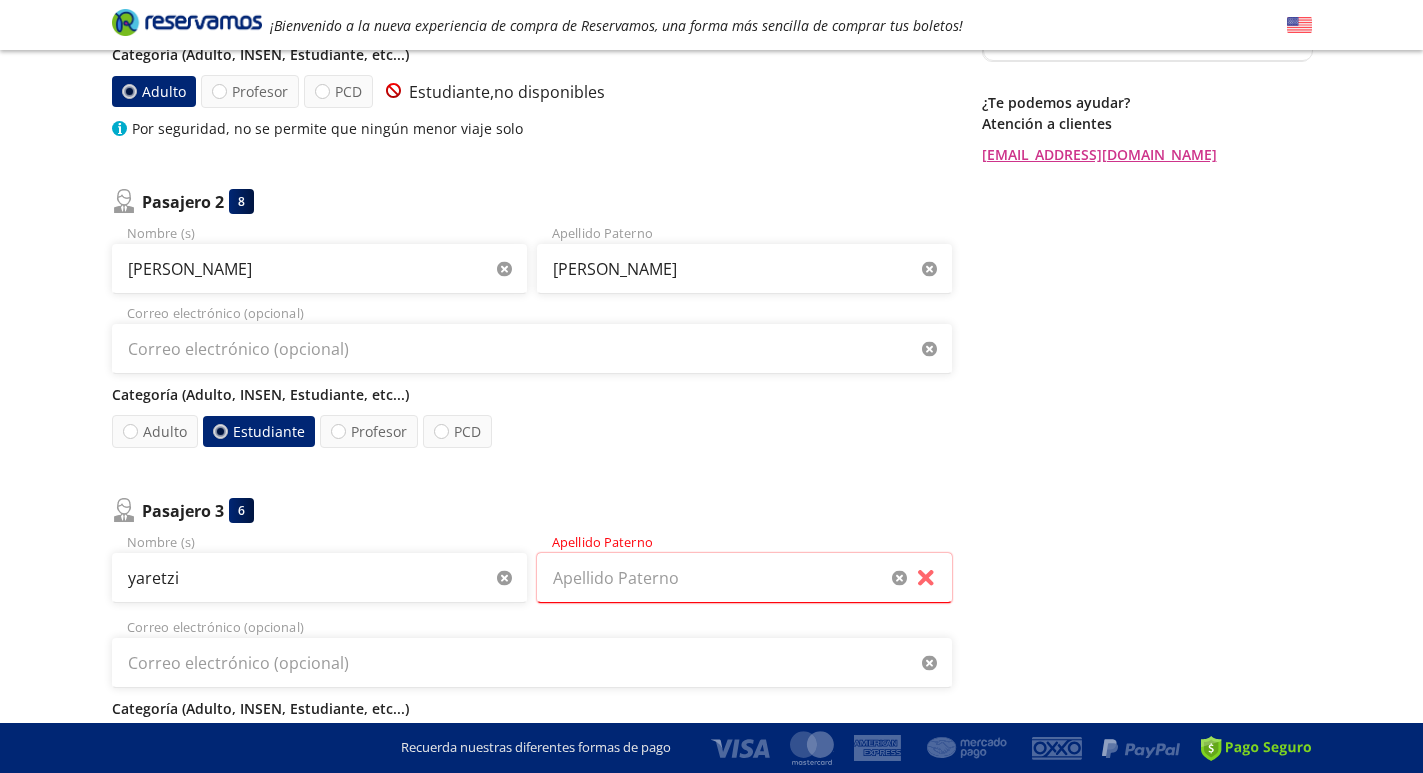 type 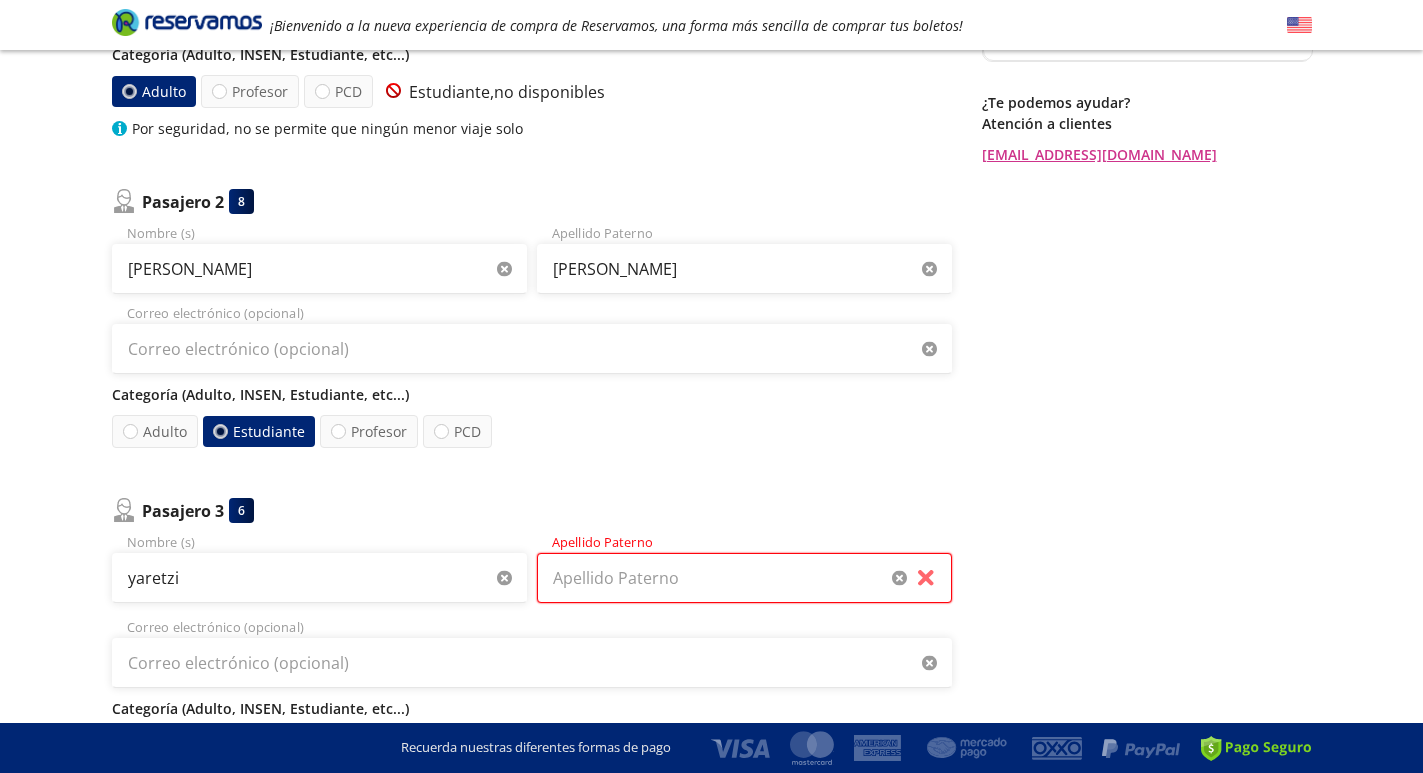 click on "Apellido Paterno" at bounding box center [744, 578] 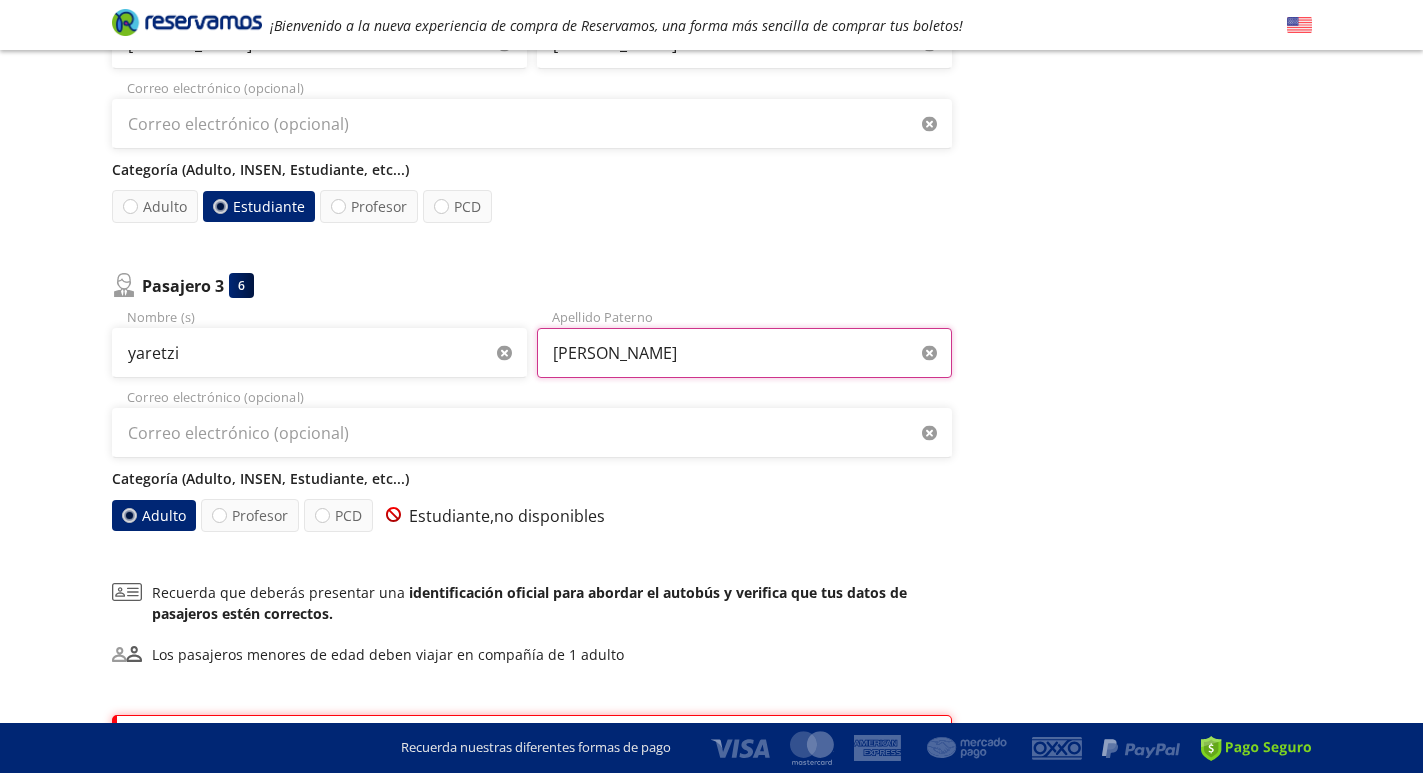 scroll, scrollTop: 624, scrollLeft: 0, axis: vertical 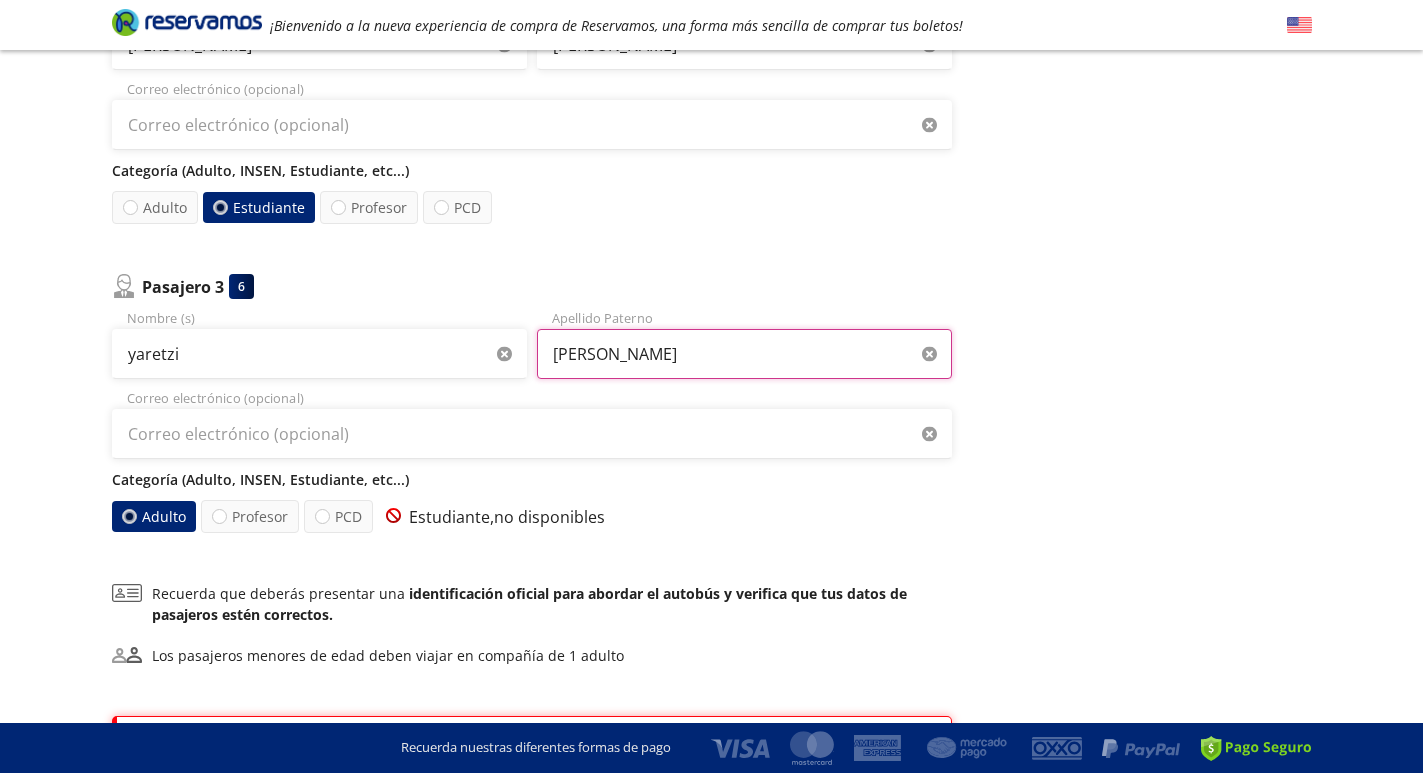 type on "[PERSON_NAME]" 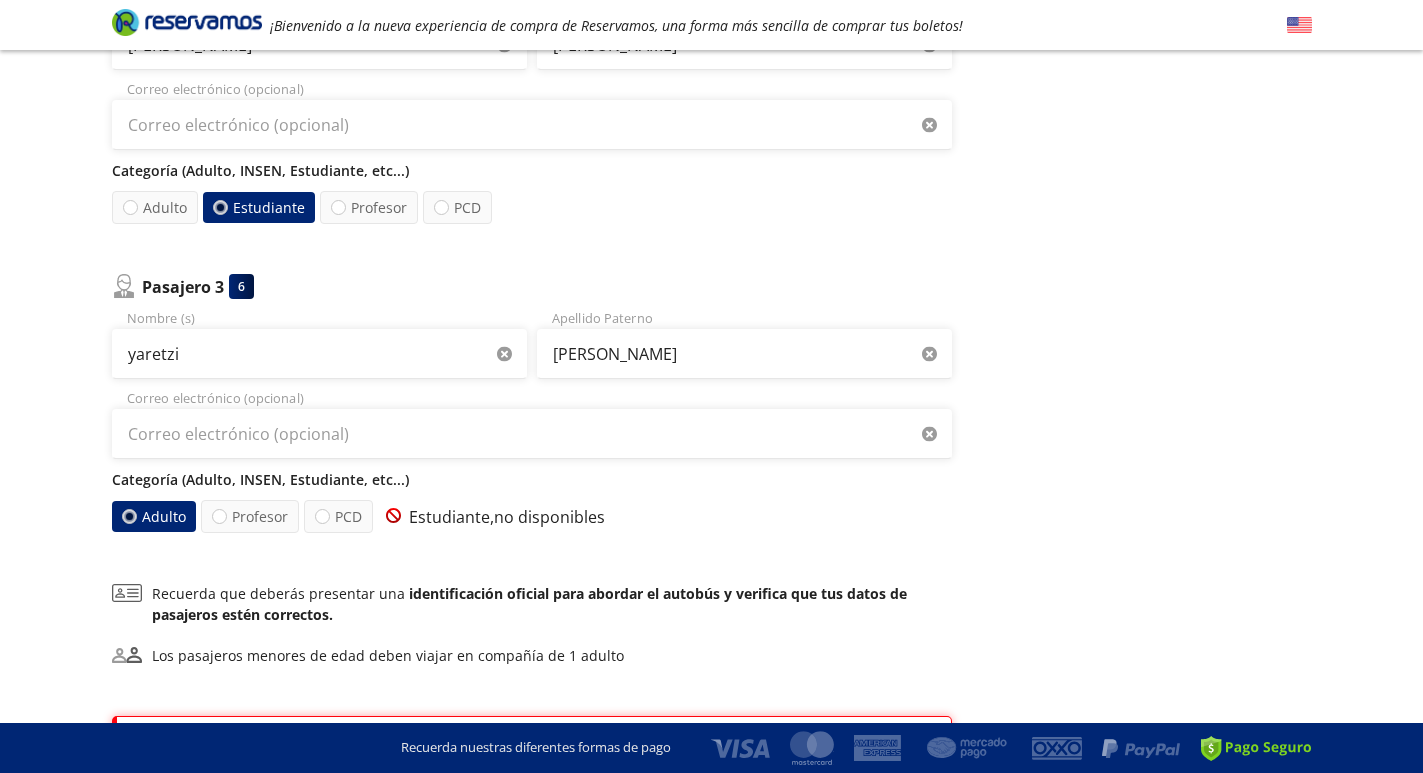 click on "Regresar a Horarios Completa tu compra en : 09:17 Pago total $ 5,215.50  MXN Tu viaje  $ 5,216  MXN Cargo por servicio  Esto nos permite seguir trabajando para ofrecerte la mayor cobertura de rutas y brindarte una experiencia de compra [PERSON_NAME] y garantizada. $ 209  MXN Cobertura Reservamos  Sólo 1 cambio (mínimo con solicitud 6 horas previas a la salida del viaje). Válido con la misma línea que realizaste la compra. $ 20  MXN Adicionales  $ 229  MXN ¿Te podemos ayudar? Atención a clientes [EMAIL_ADDRESS][DOMAIN_NAME]" at bounding box center (1147, 167) 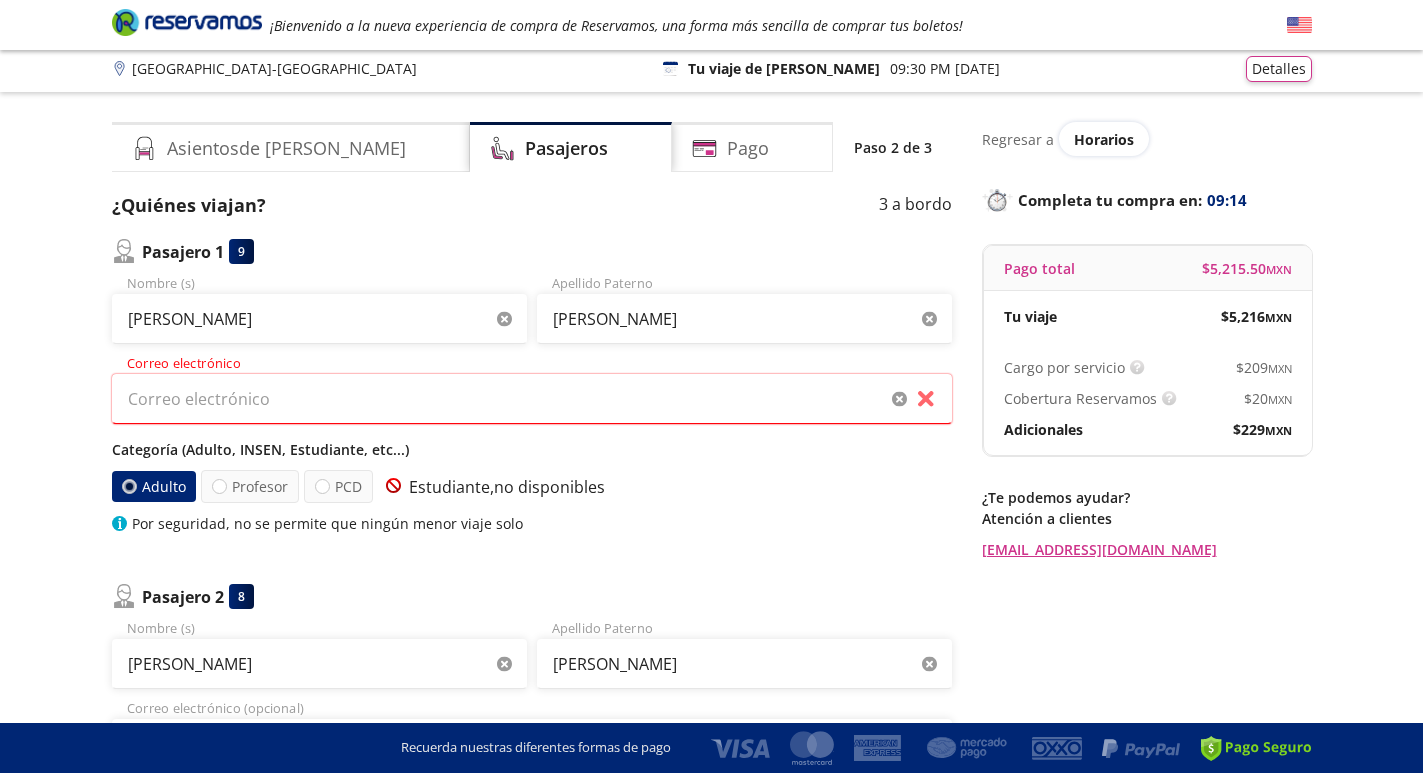 scroll, scrollTop: 0, scrollLeft: 0, axis: both 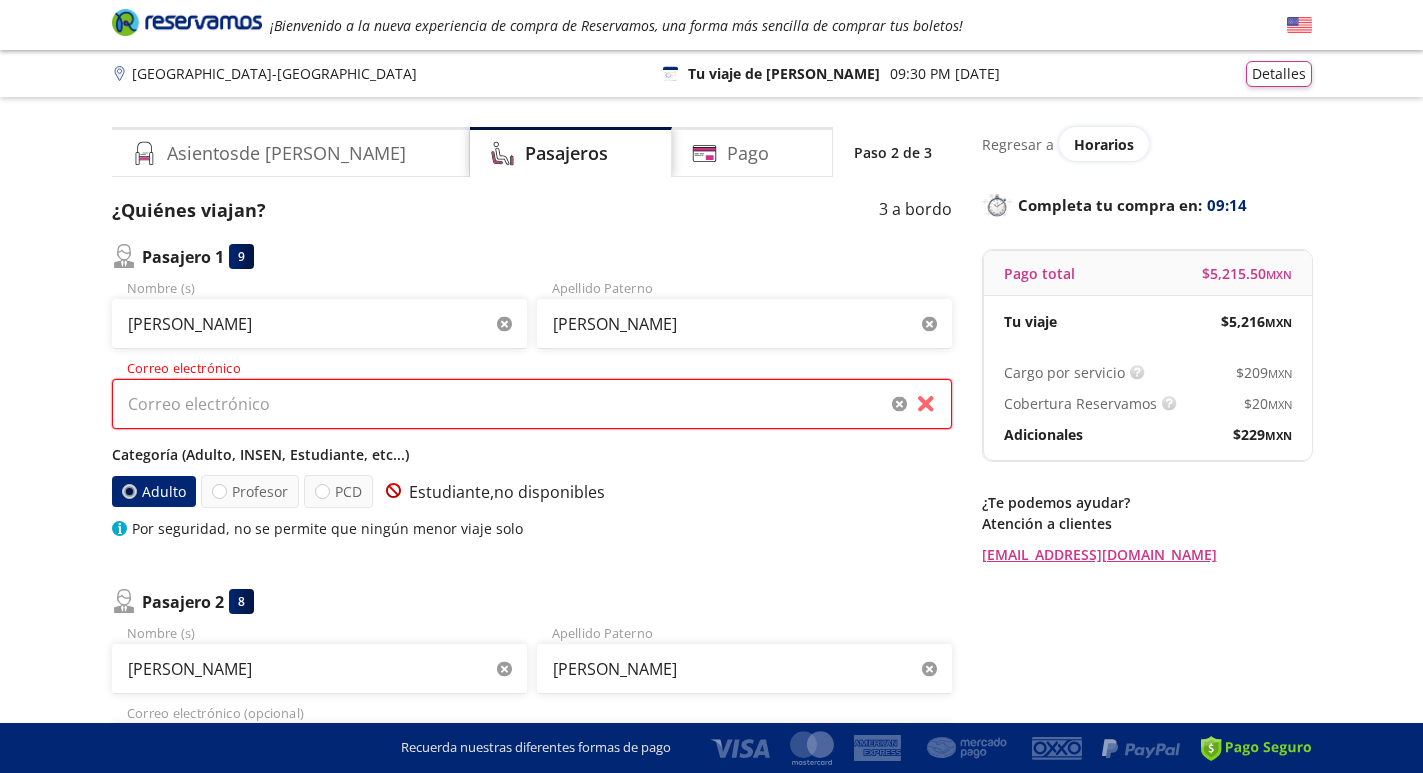 click on "Correo electrónico" at bounding box center (532, 404) 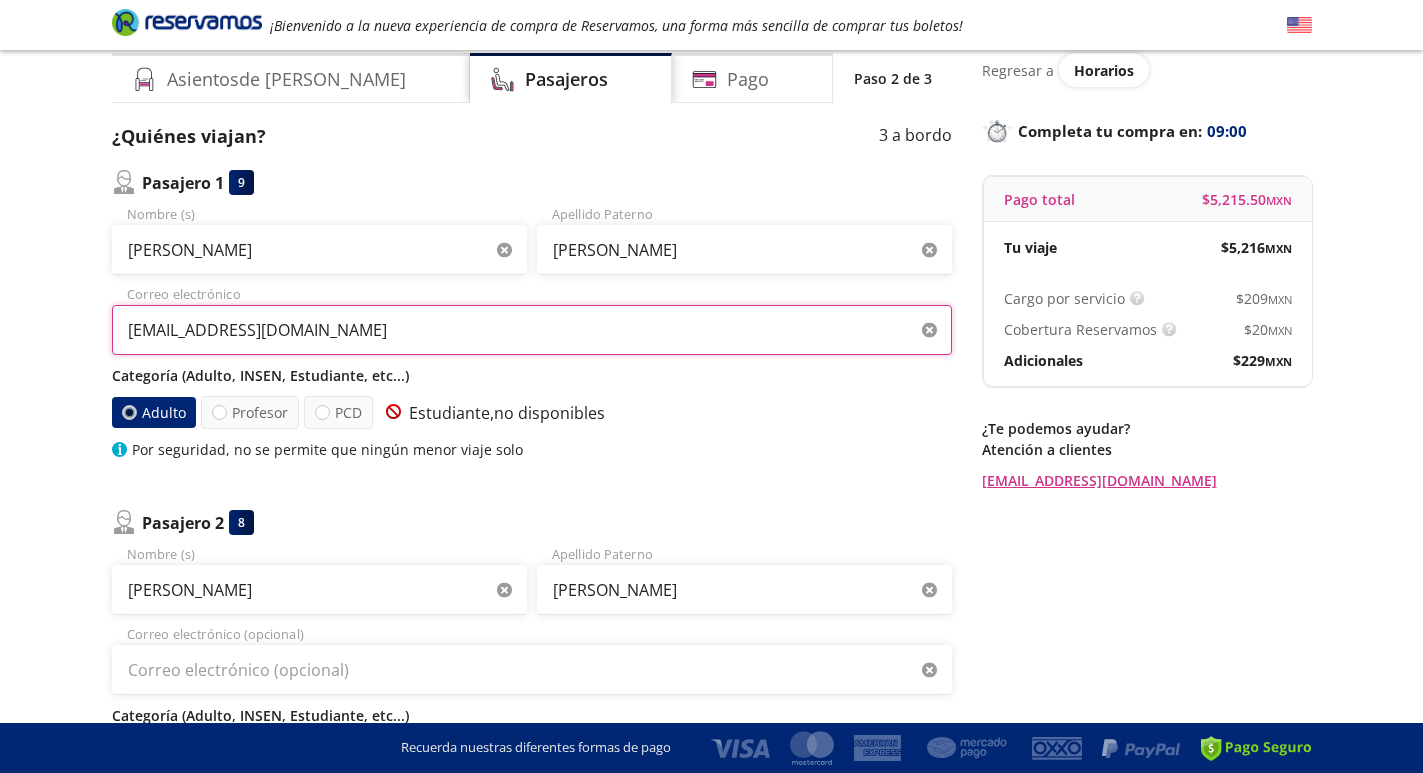 scroll, scrollTop: 19, scrollLeft: 0, axis: vertical 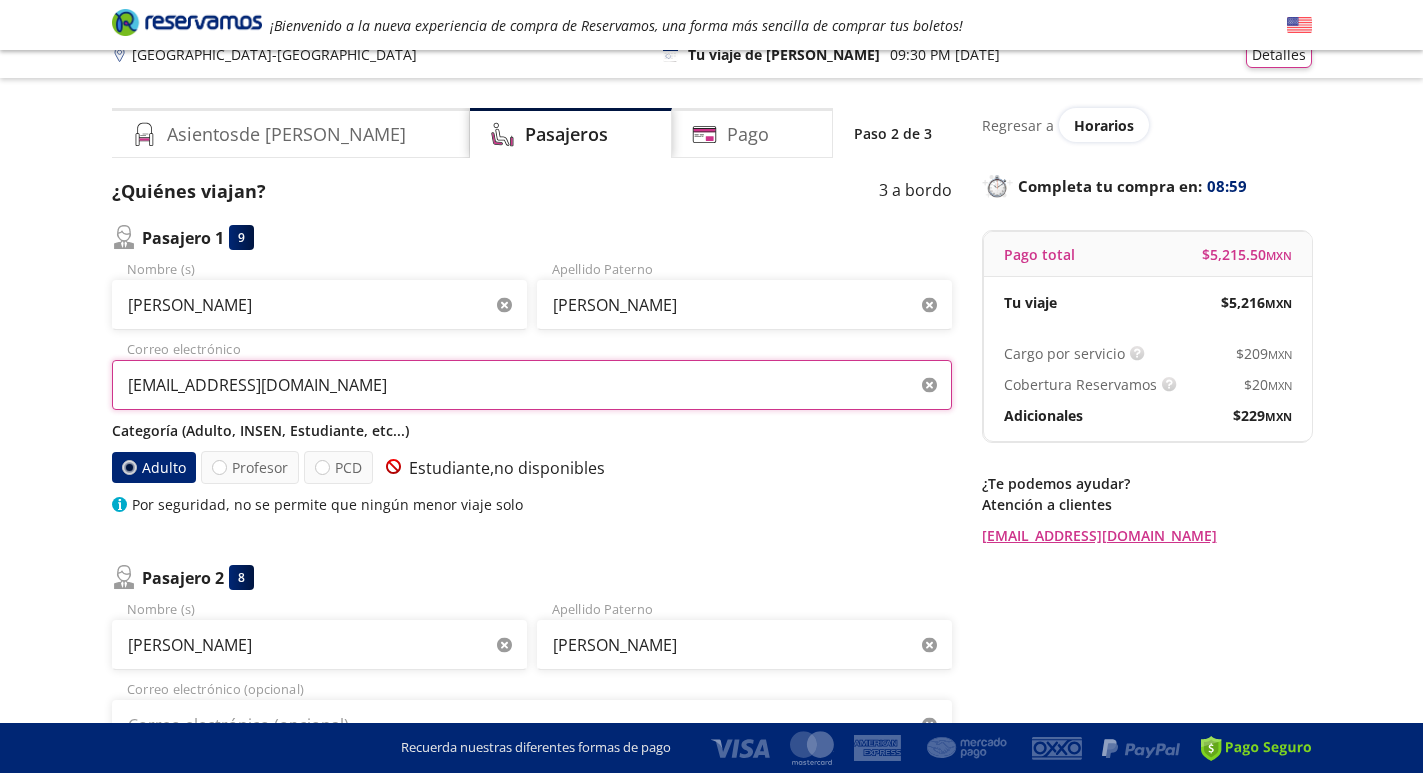 type on "[EMAIL_ADDRESS][DOMAIN_NAME]" 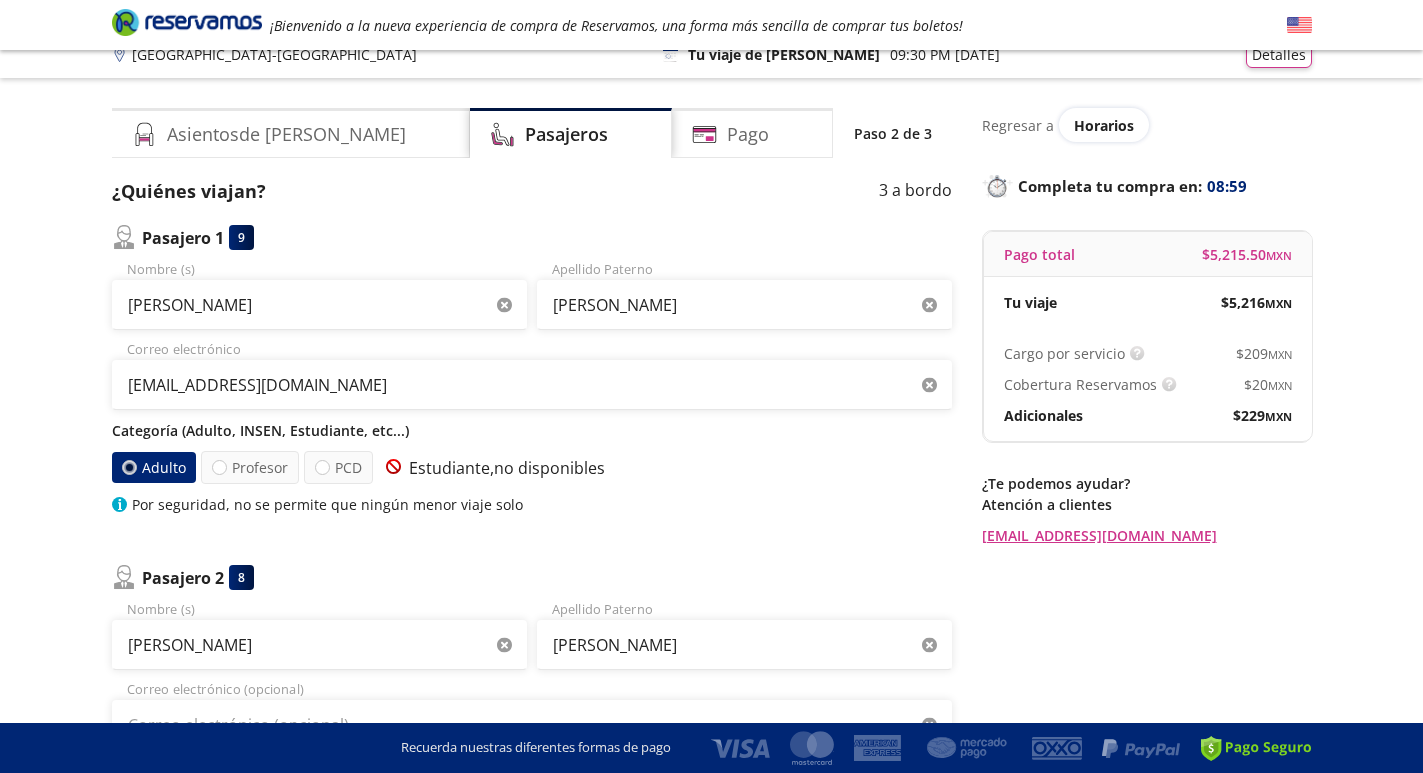 click on "Pasajero 1 9 [PERSON_NAME] Nombre (s) [PERSON_NAME] [PERSON_NAME] [EMAIL_ADDRESS][DOMAIN_NAME] Correo electrónico Categoría (Adulto, INSEN, Estudiante, etc...) Adulto Profesor PCD       Estudiante,  no disponibles Por seguridad, no se permite que ningún menor viaje solo [STREET_ADDRESS] [PERSON_NAME] (s) [PERSON_NAME] [PERSON_NAME] Correo electrónico (opcional) Categoría (Adulto, INSEN, Estudiante, etc...) Adulto Estudiante Profesor PCD [PERSON_NAME] 3 6 yaretzi Nombre (s) [PERSON_NAME] Apellido [PERSON_NAME] Correo electrónico (opcional) Categoría (Adulto, INSEN, Estudiante, etc...) Adulto Profesor PCD       Estudiante,  no disponibles" at bounding box center [532, 679] 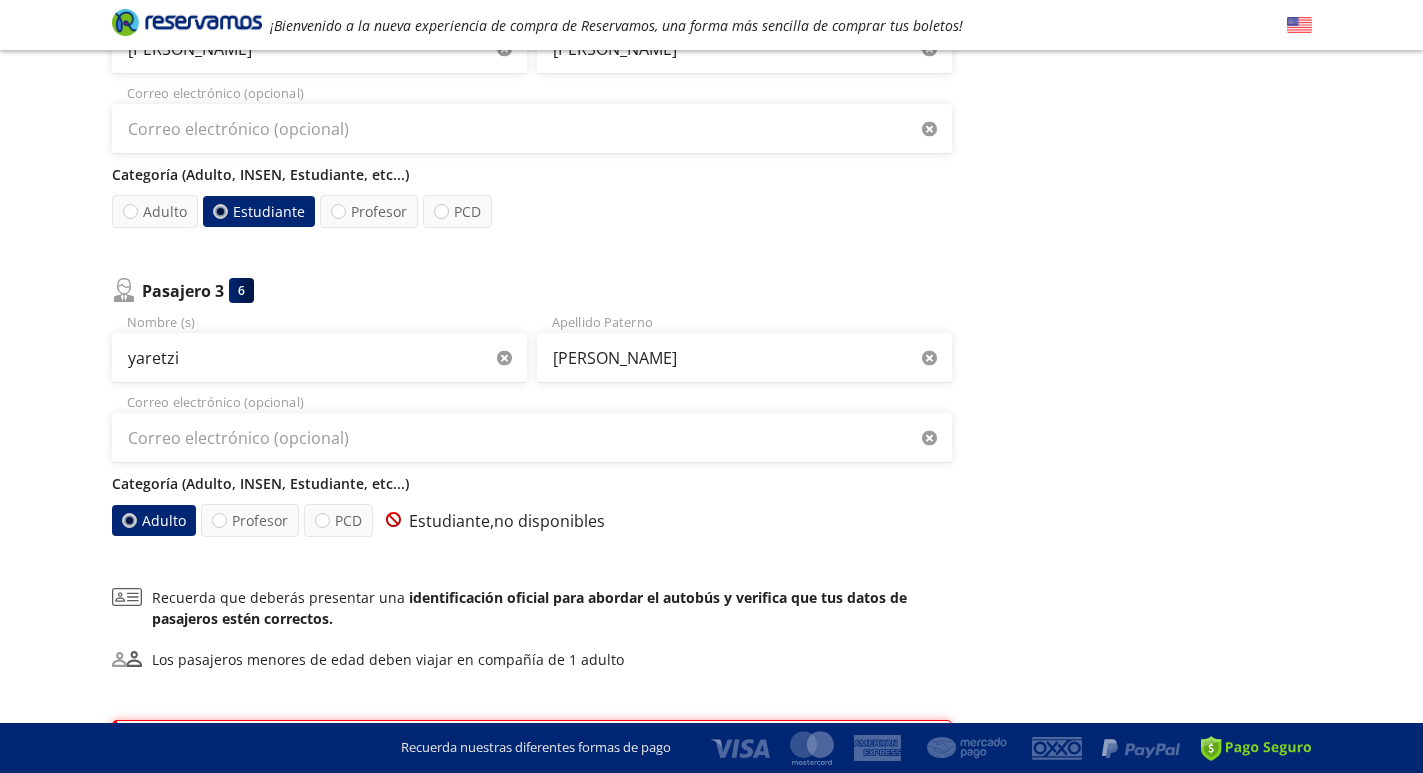 scroll, scrollTop: 819, scrollLeft: 0, axis: vertical 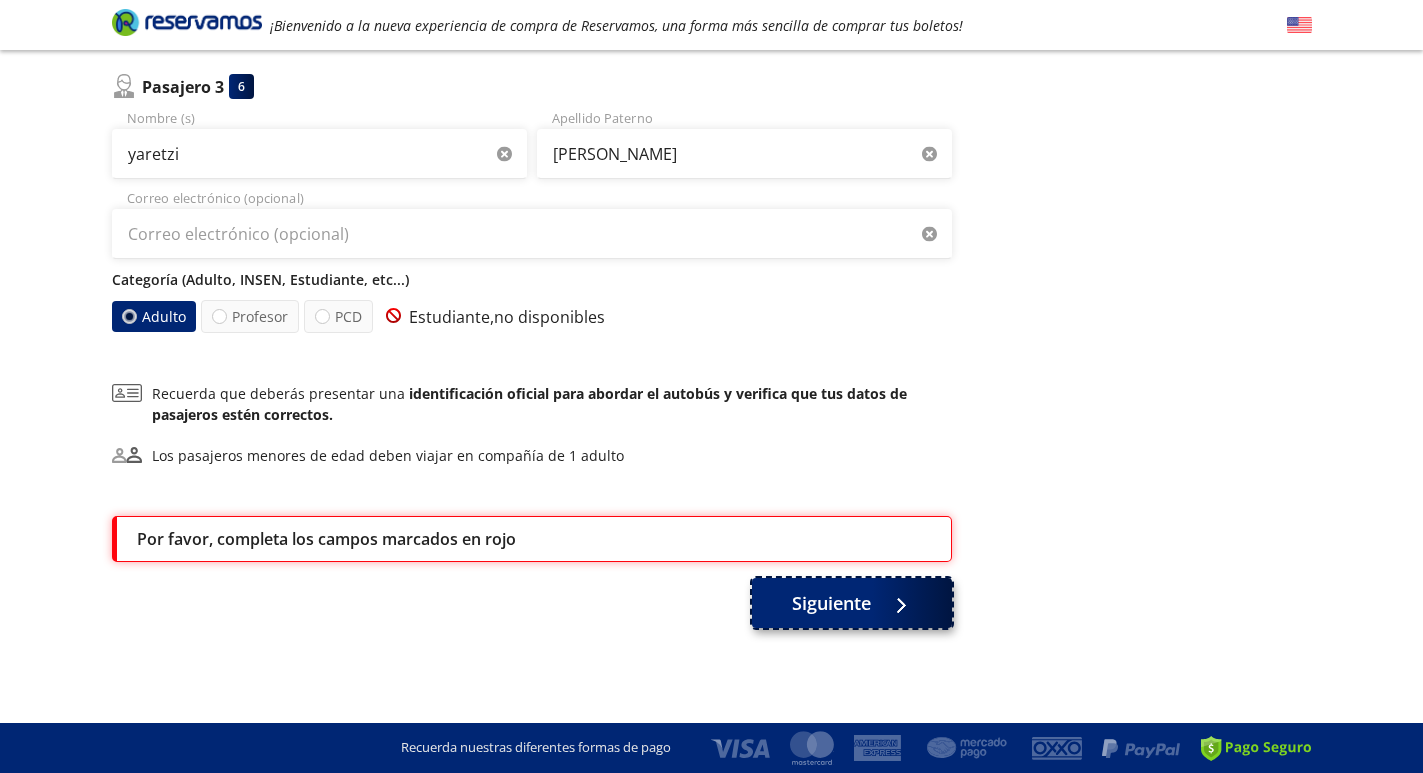 click on "Siguiente" at bounding box center [831, 603] 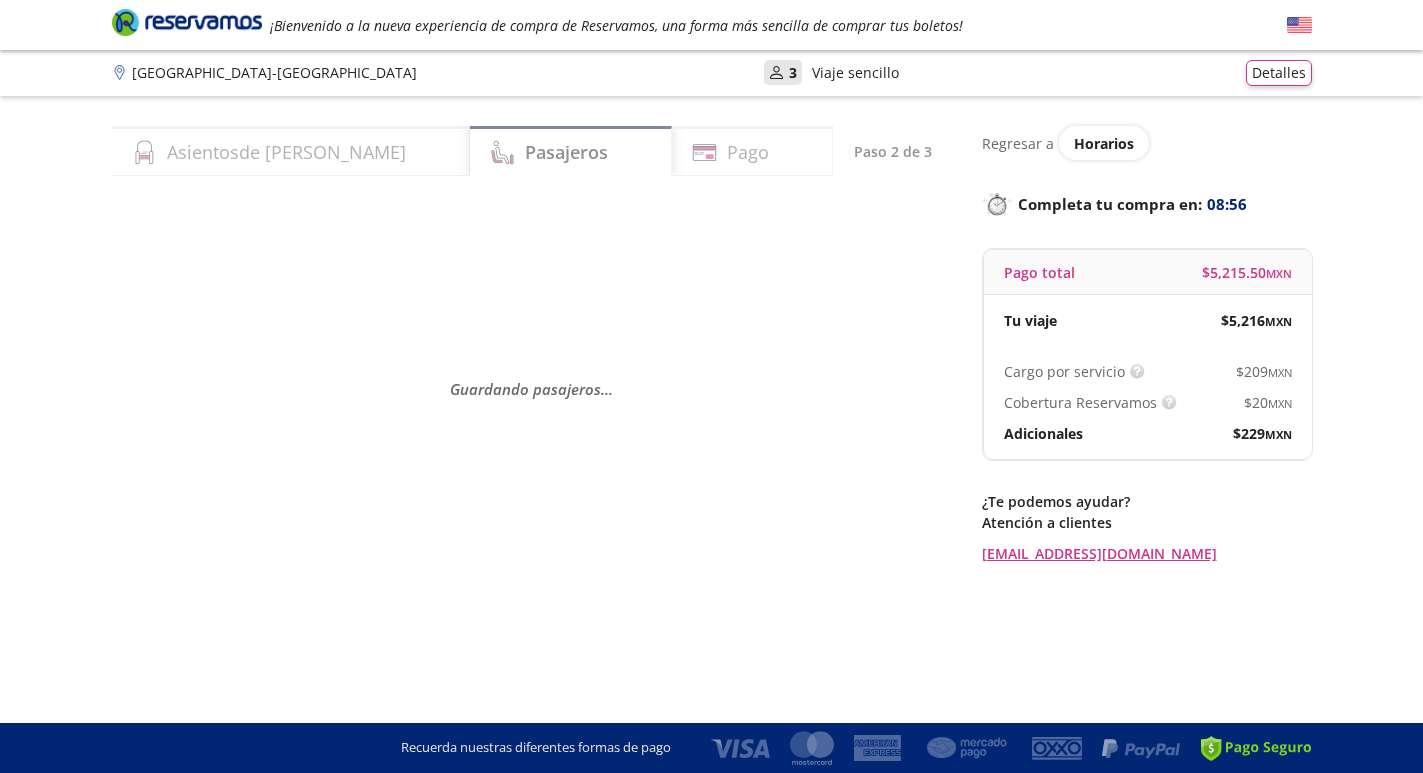 scroll, scrollTop: 0, scrollLeft: 0, axis: both 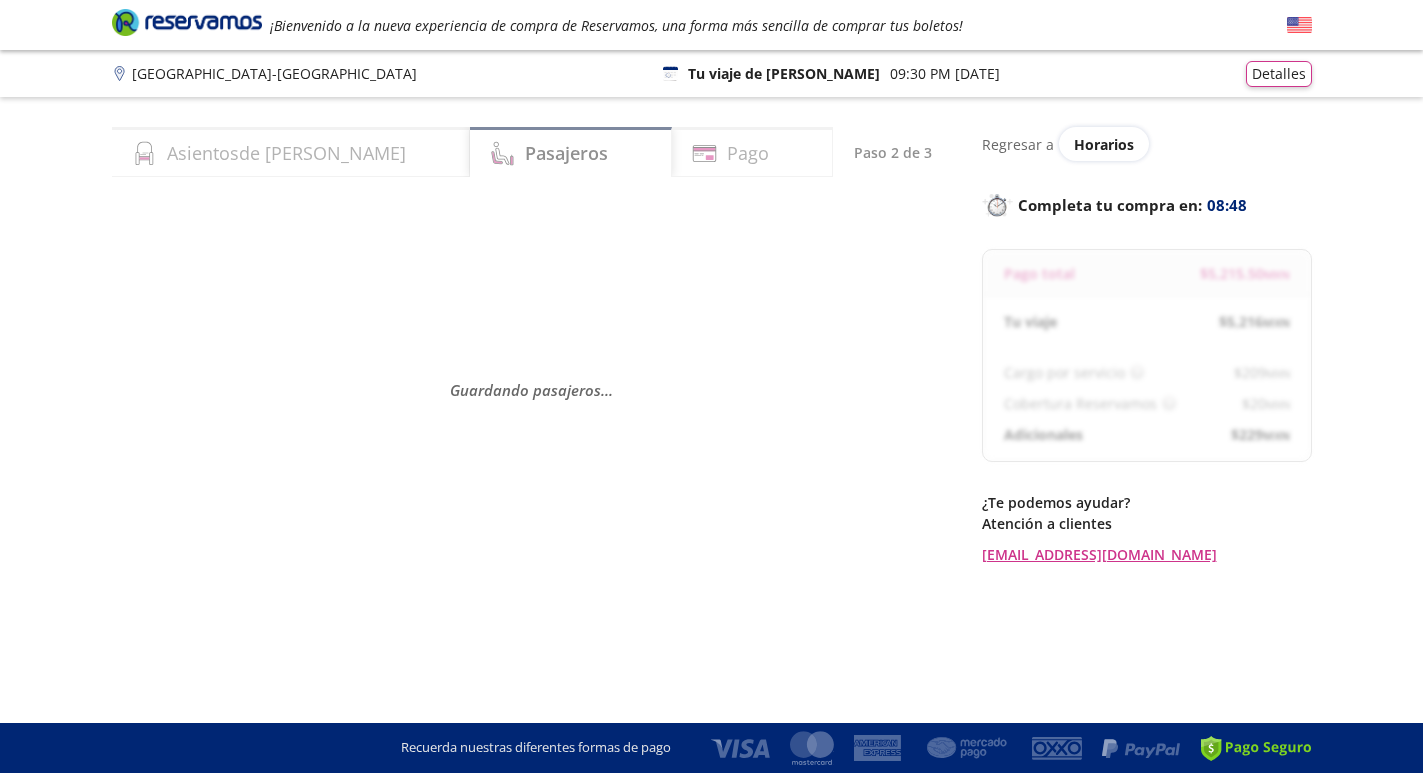 select on "MX" 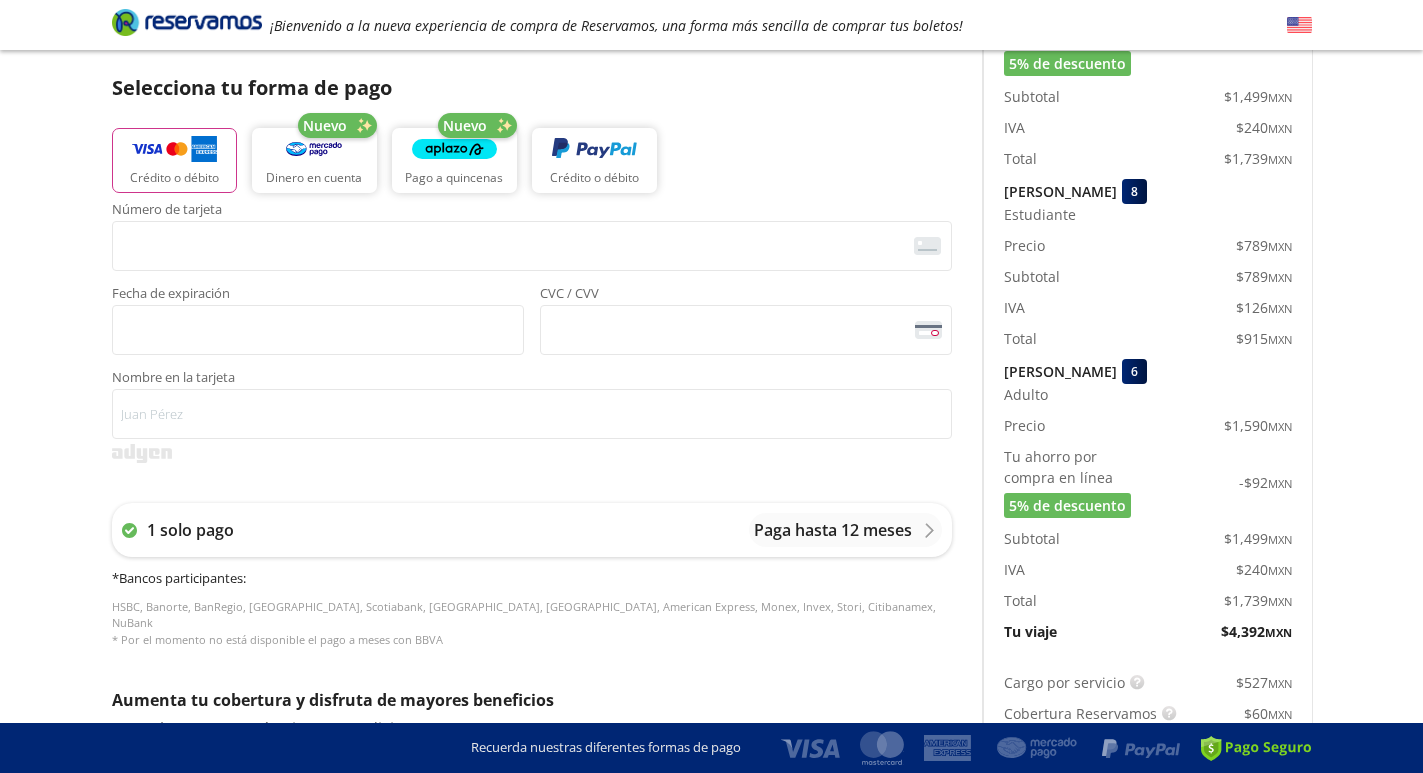 scroll, scrollTop: 0, scrollLeft: 0, axis: both 